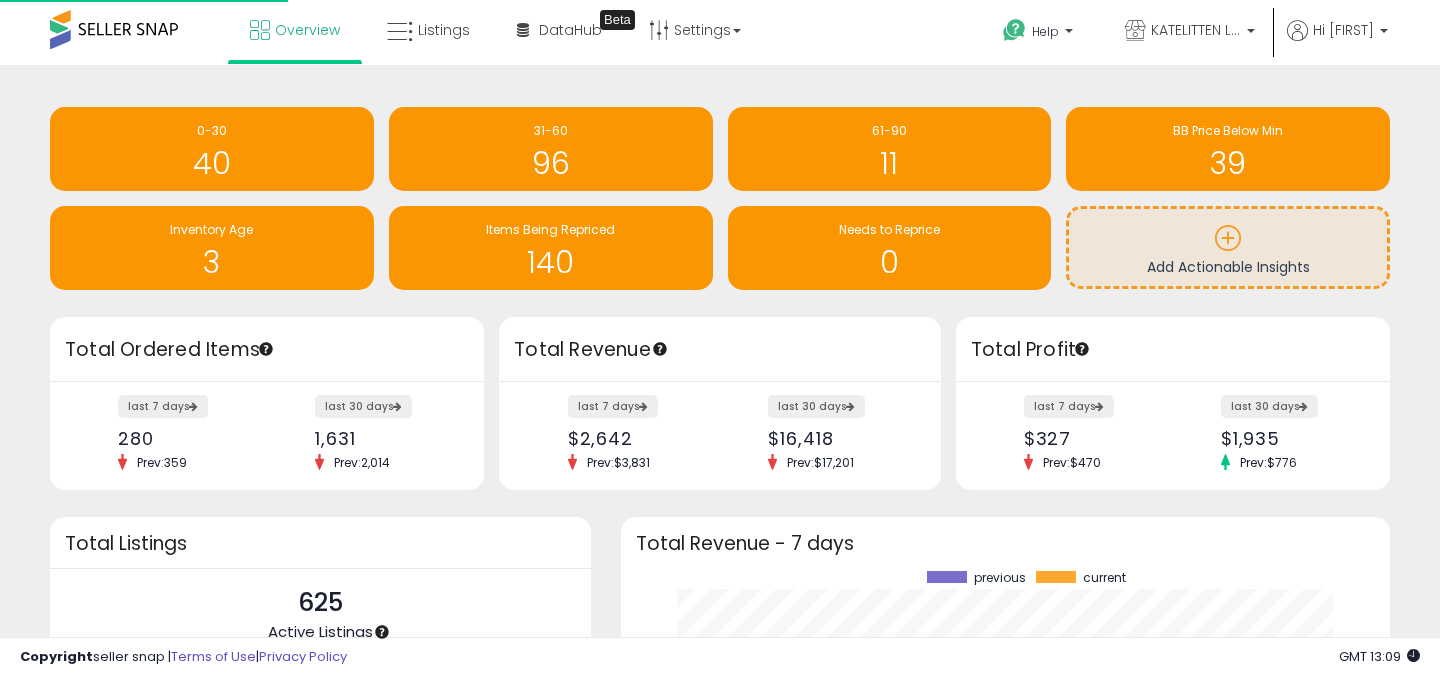 scroll, scrollTop: 0, scrollLeft: 0, axis: both 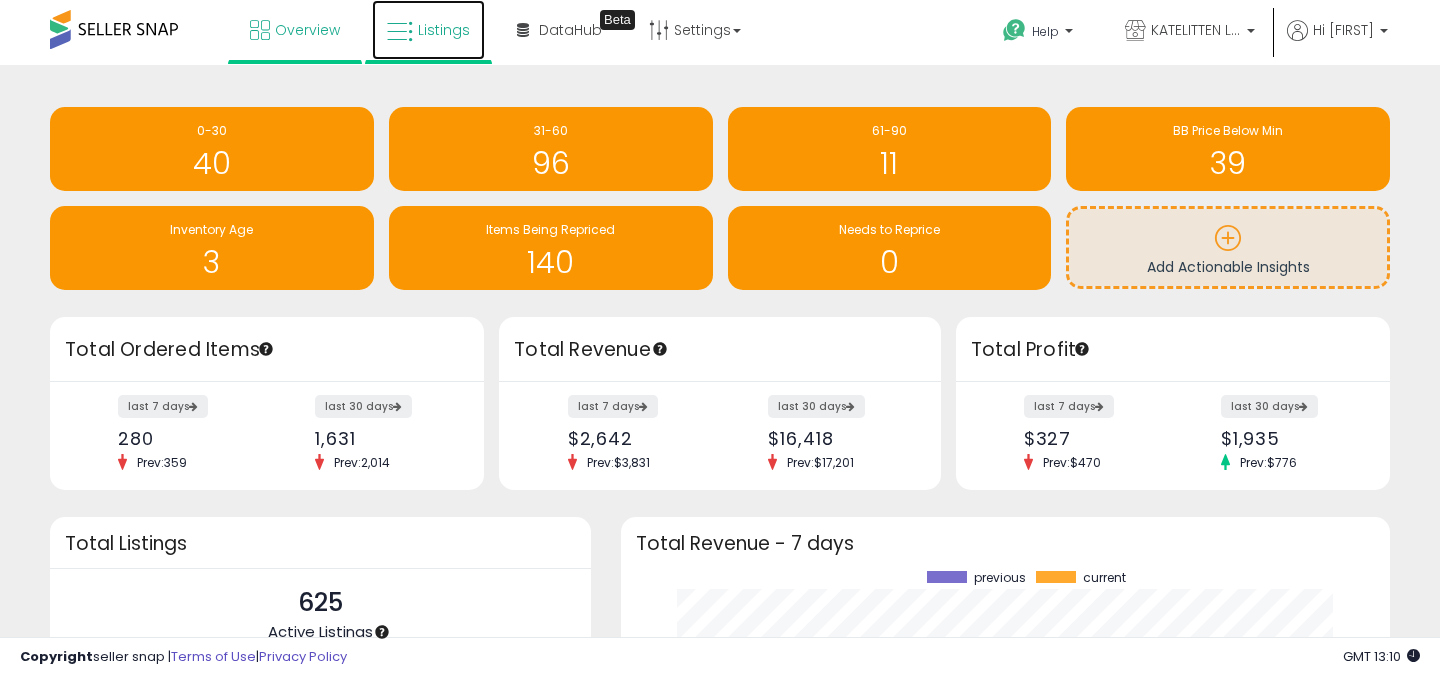 click at bounding box center [400, 32] 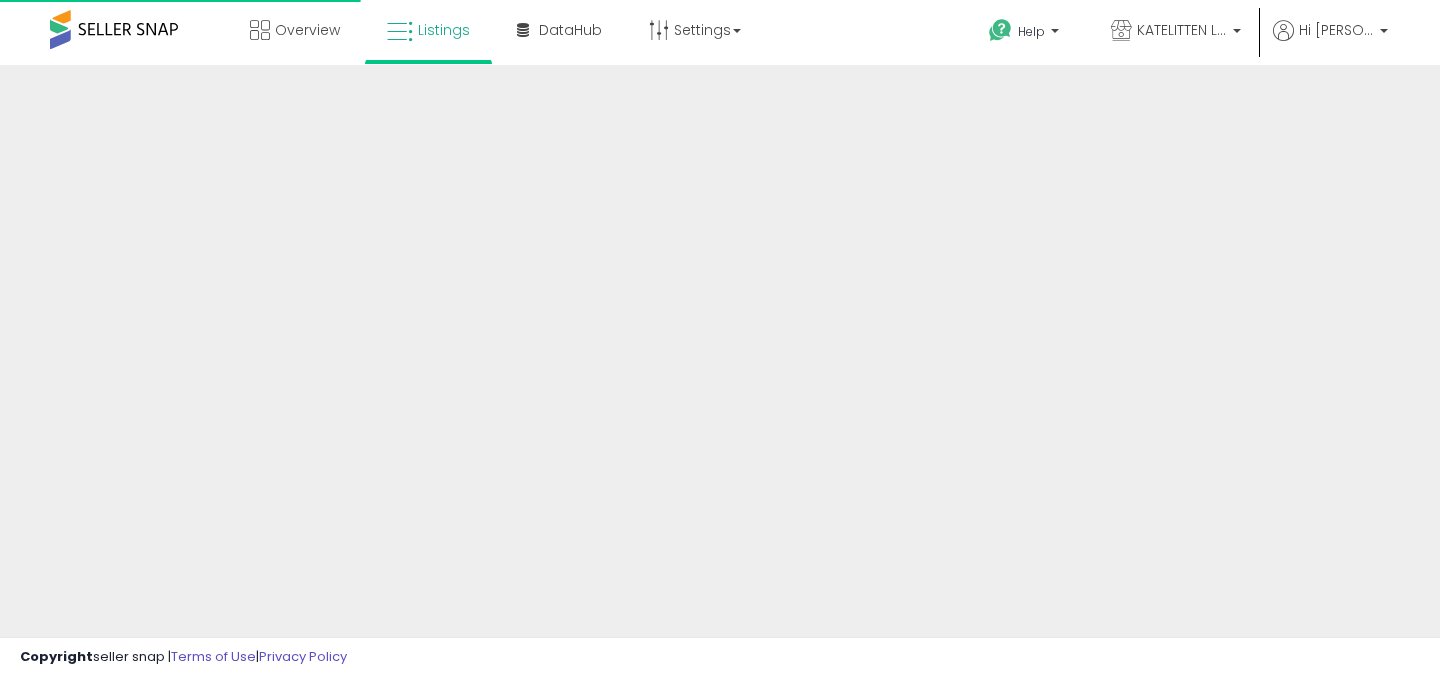 scroll, scrollTop: 0, scrollLeft: 0, axis: both 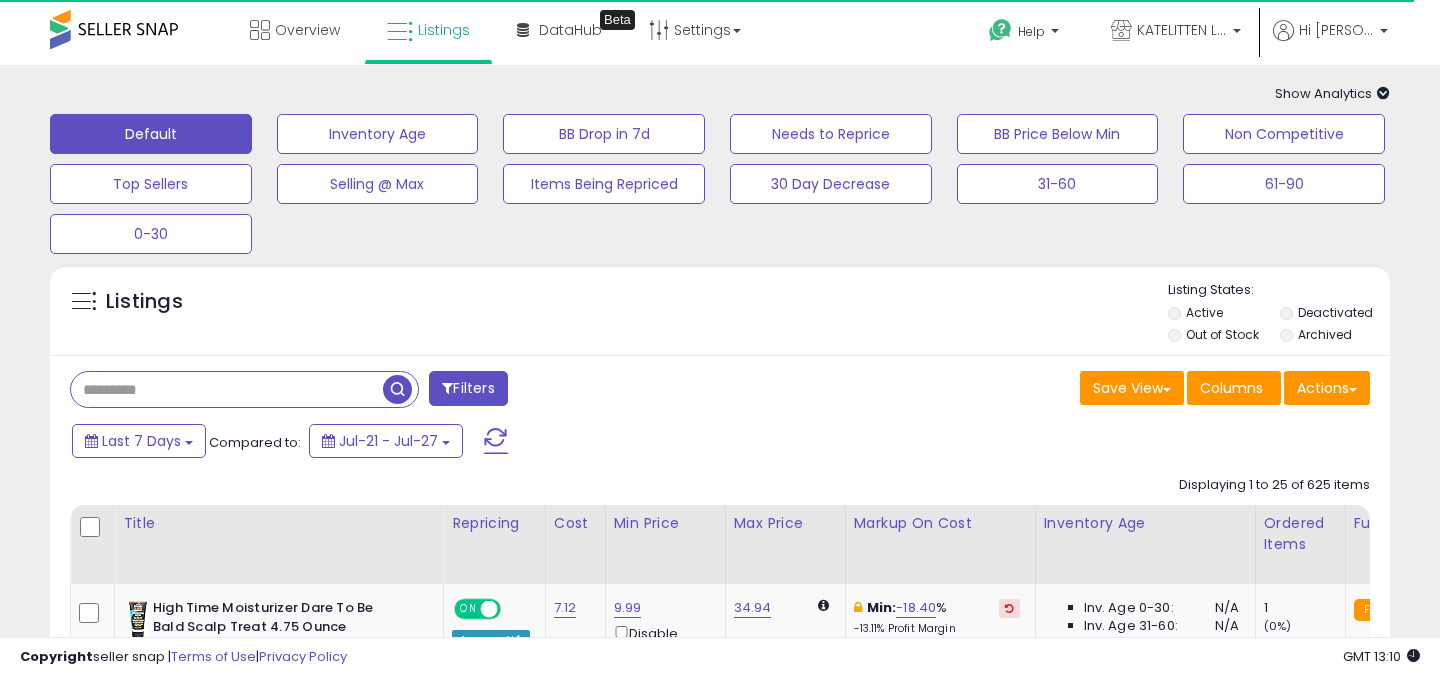 click at bounding box center [227, 389] 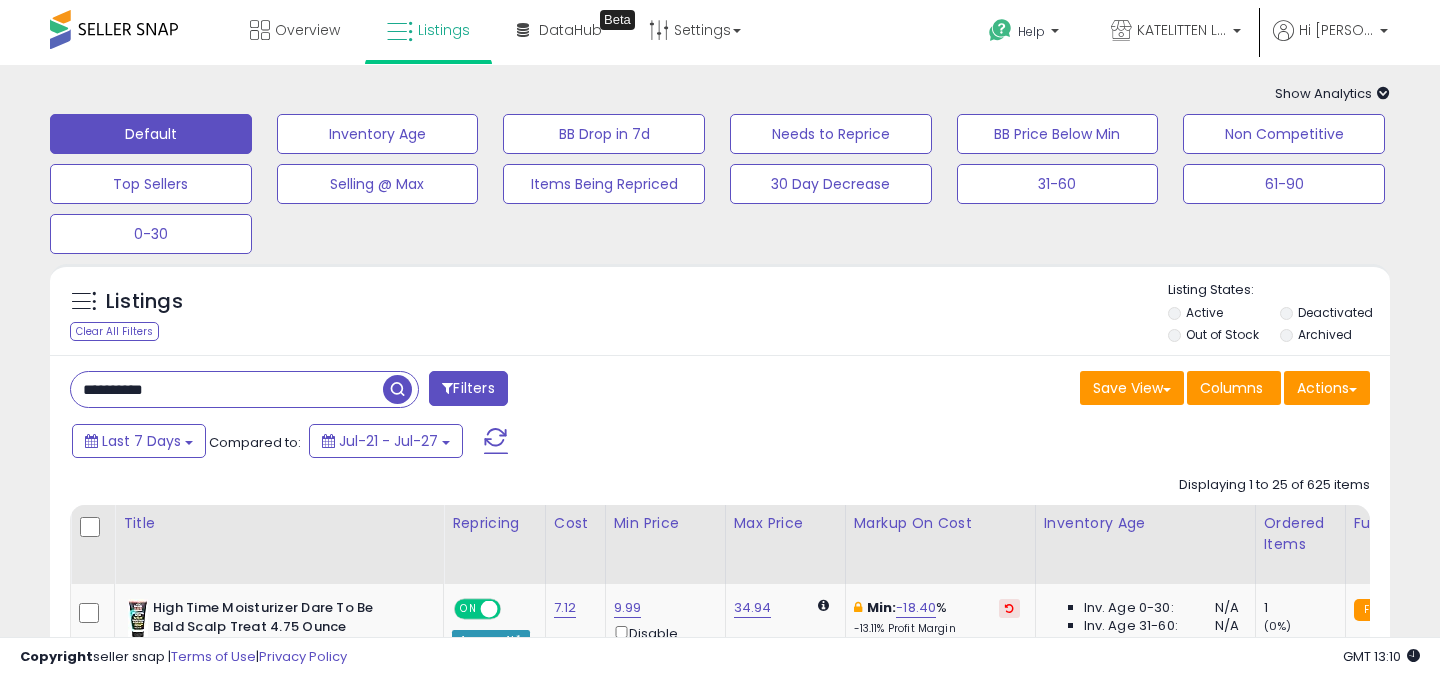 click at bounding box center (397, 389) 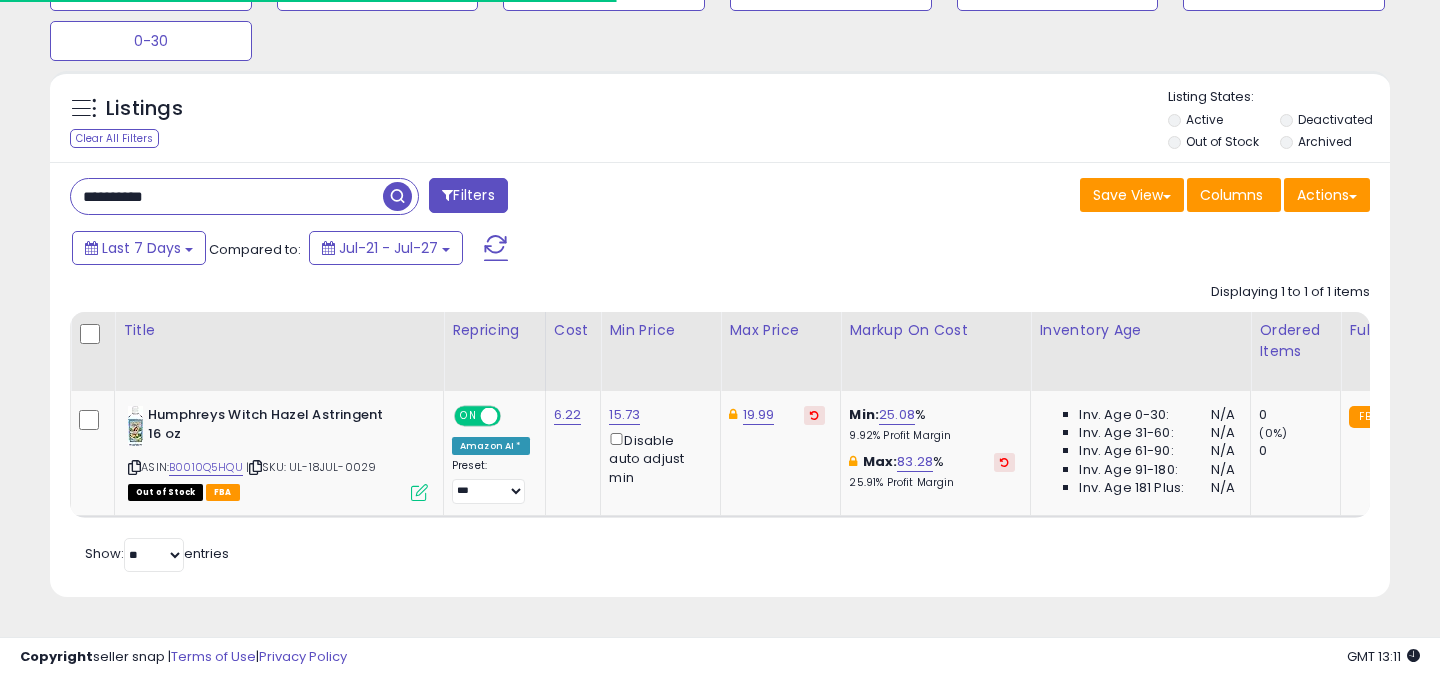 scroll, scrollTop: 198, scrollLeft: 0, axis: vertical 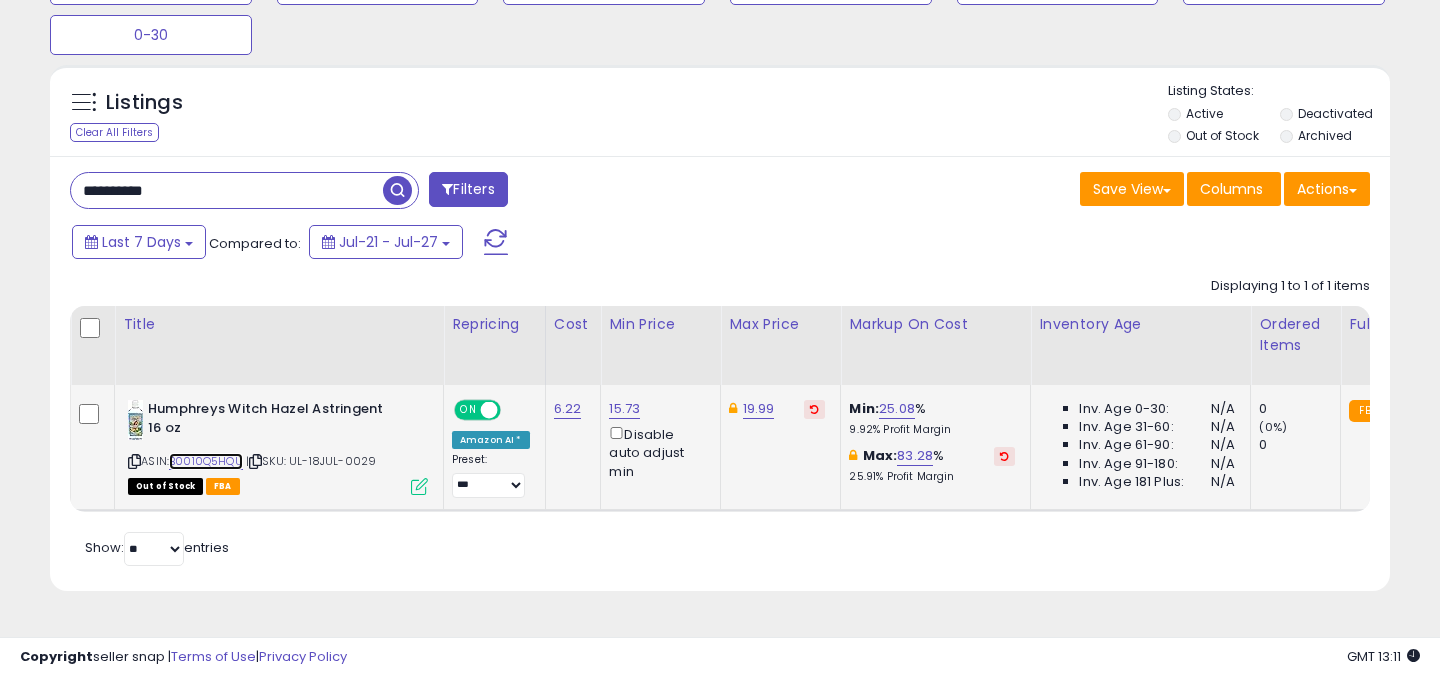 click on "B0010Q5HQU" at bounding box center [206, 461] 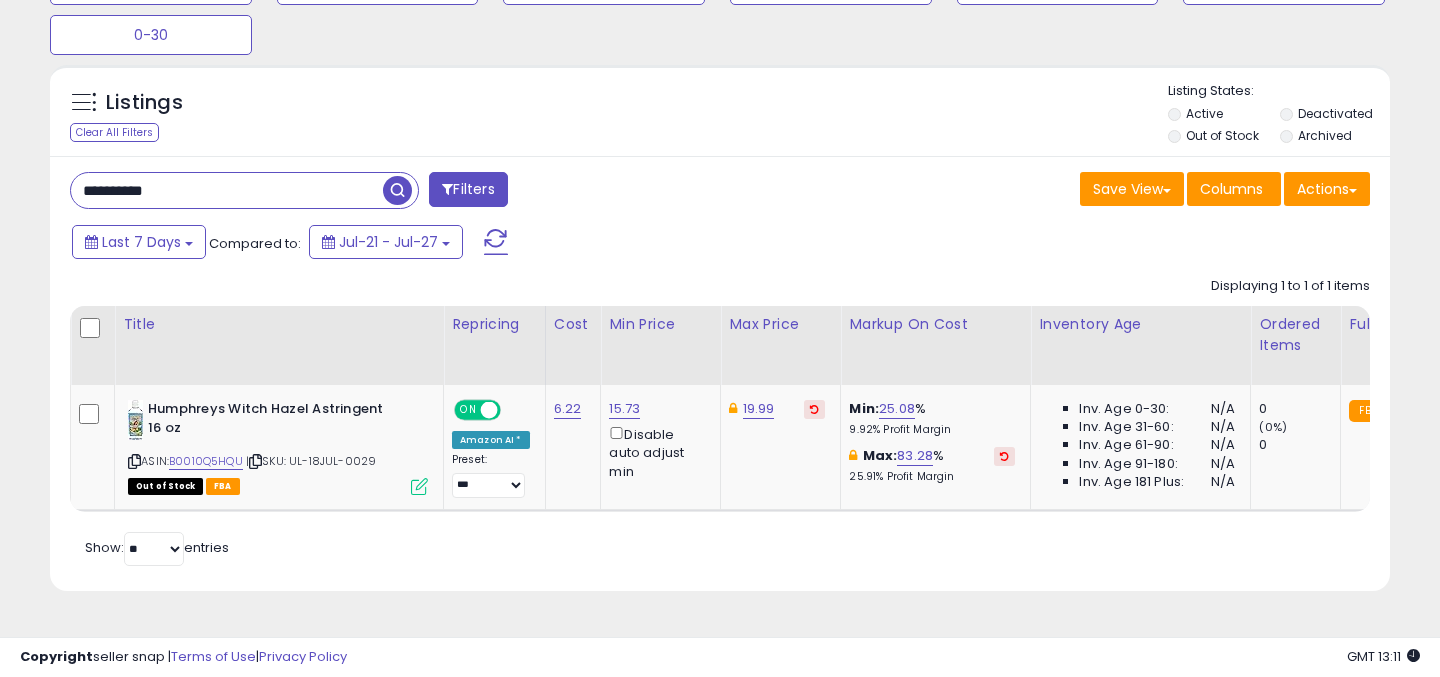 click on "**********" at bounding box center (227, 190) 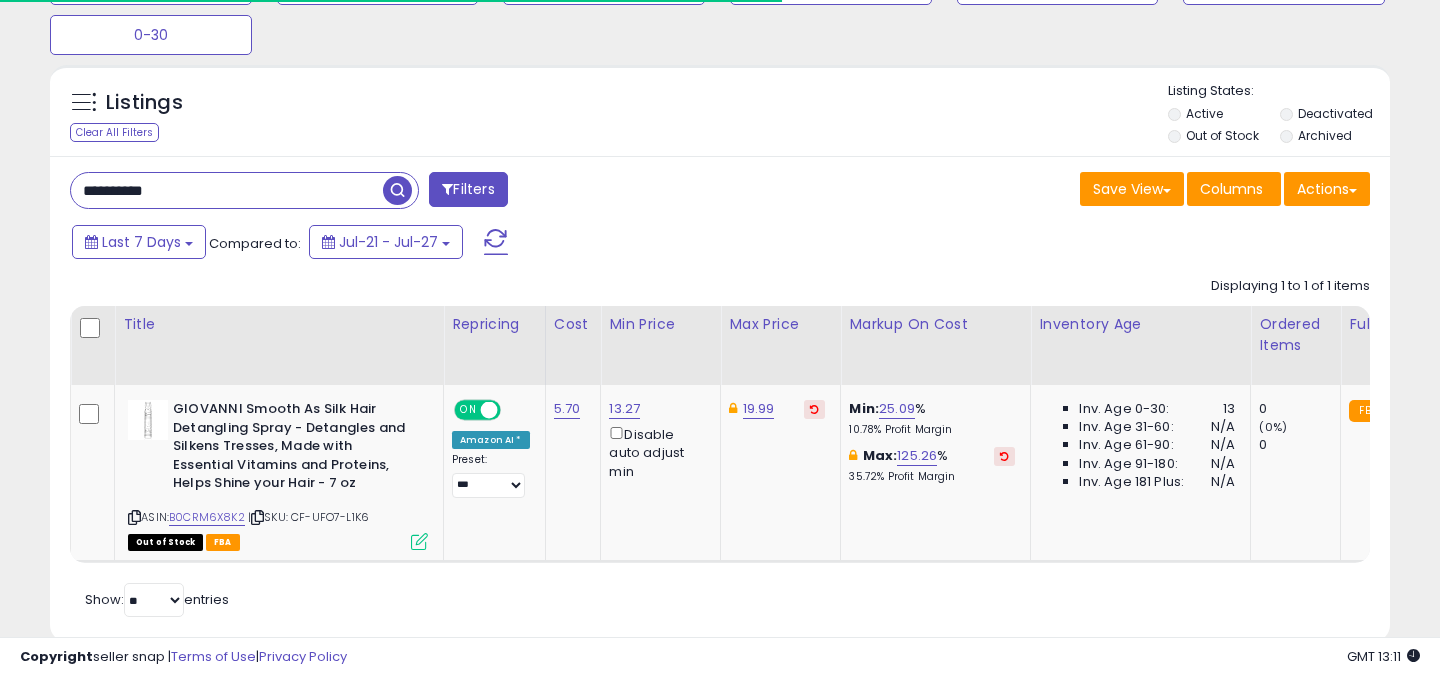 scroll, scrollTop: 241, scrollLeft: 0, axis: vertical 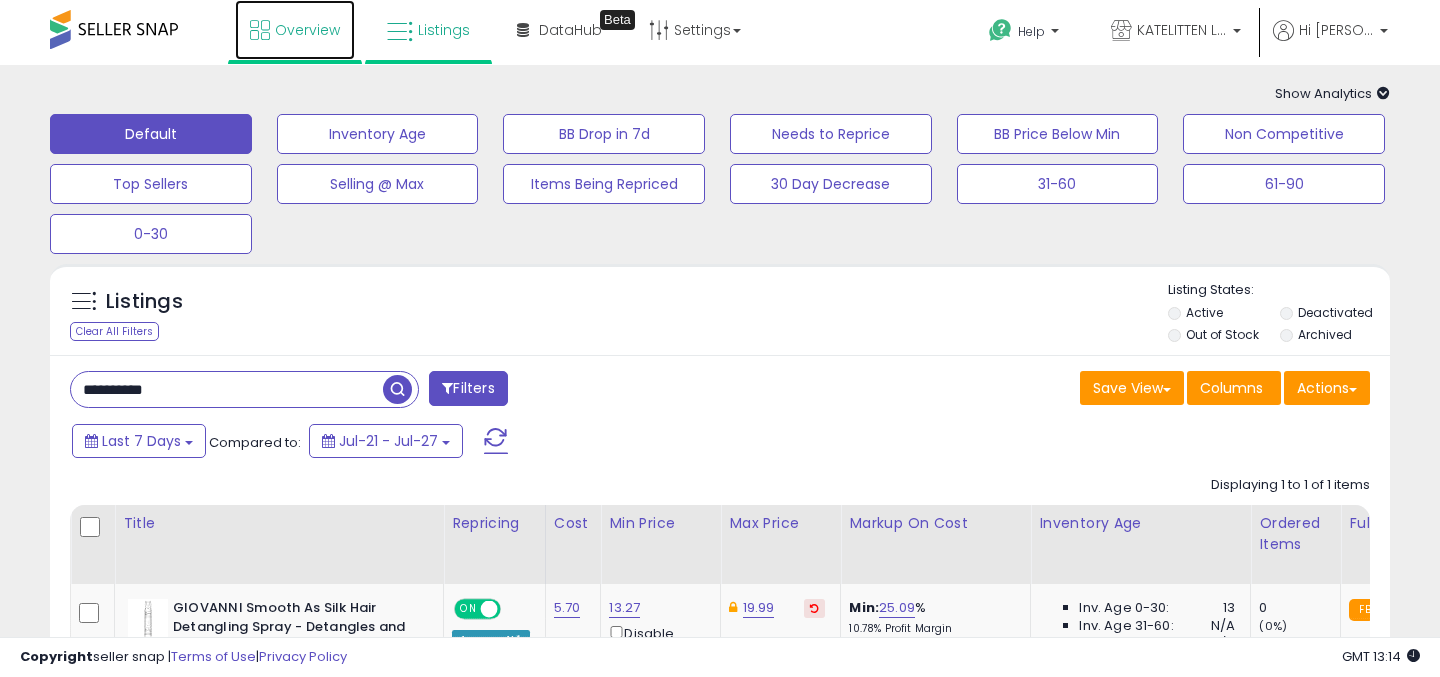 click on "Overview" at bounding box center [307, 30] 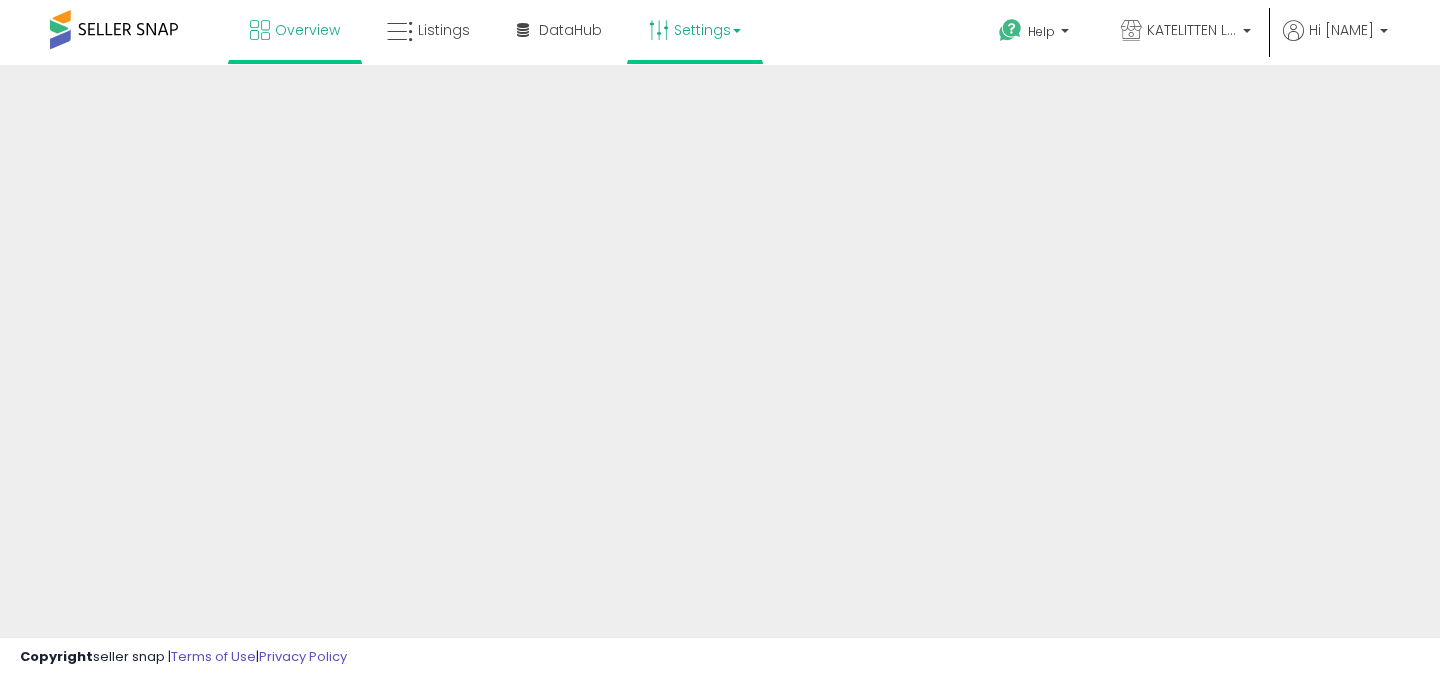 scroll, scrollTop: 0, scrollLeft: 0, axis: both 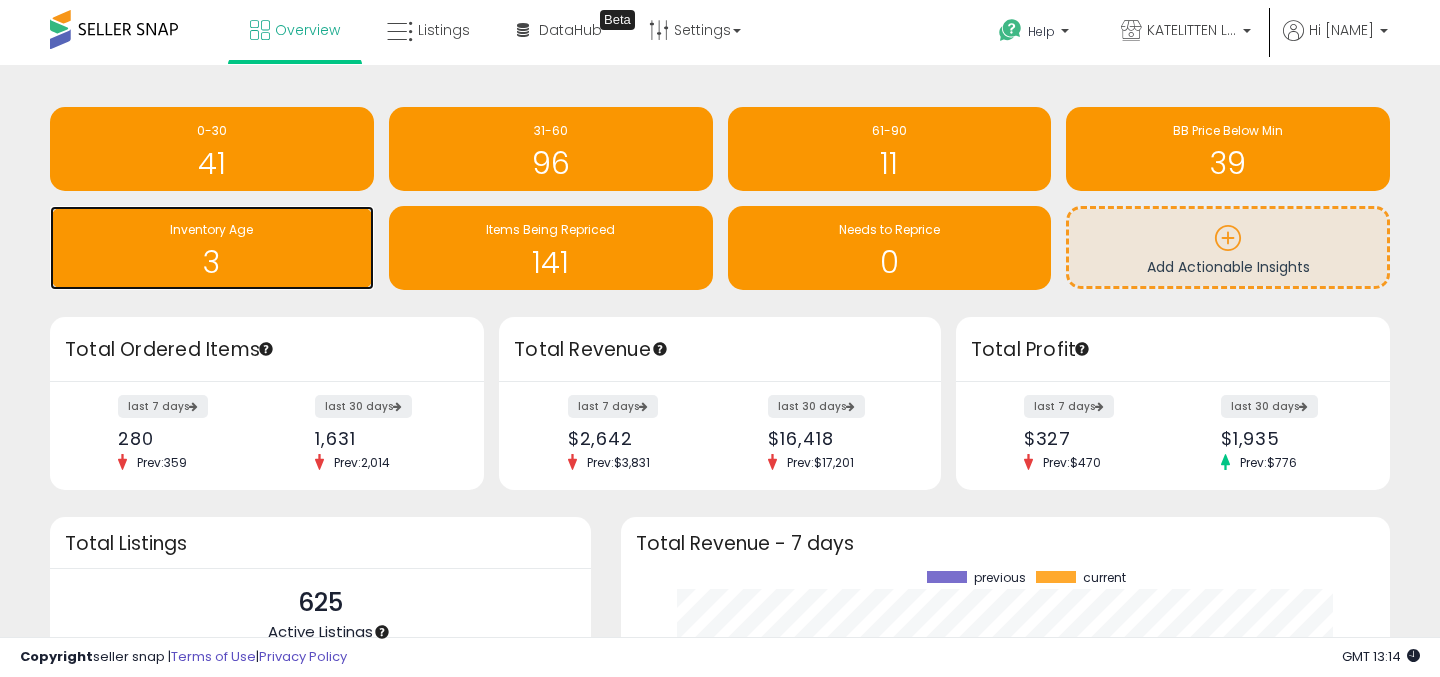 click on "3" at bounding box center (212, 262) 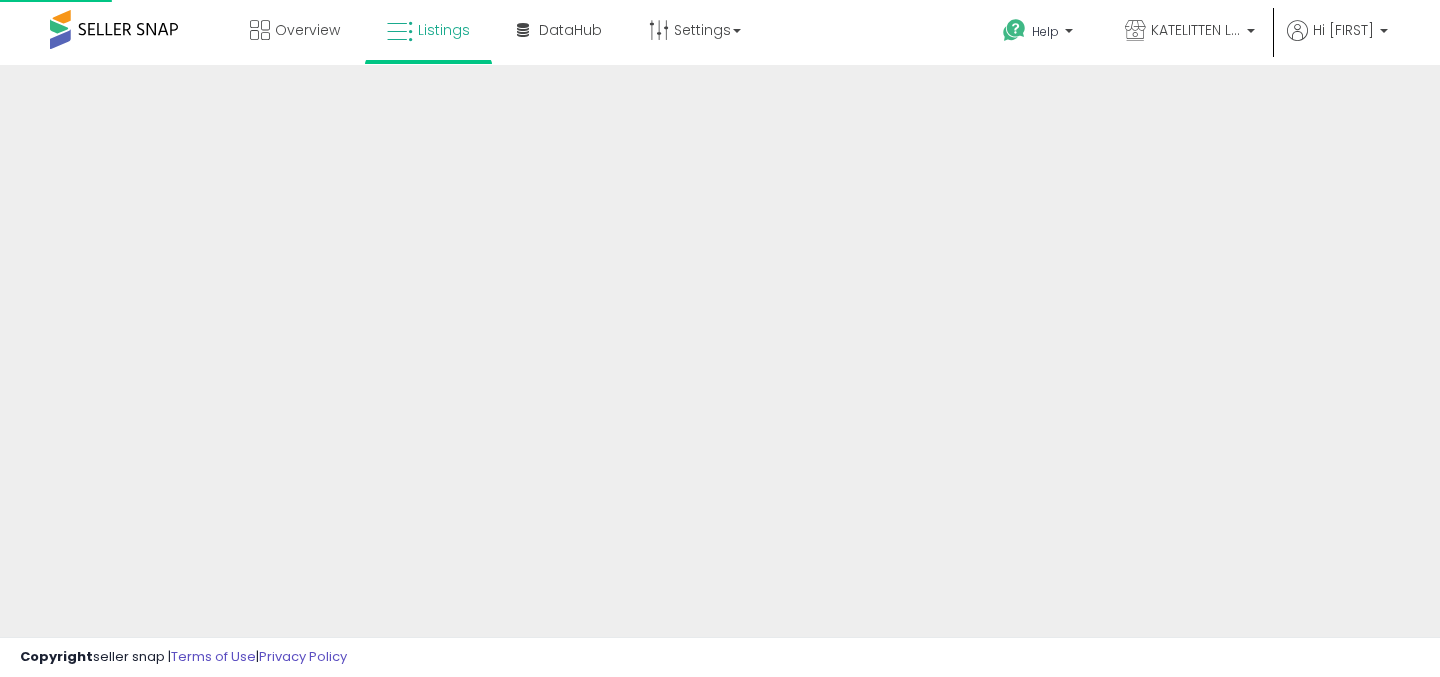 scroll, scrollTop: 0, scrollLeft: 0, axis: both 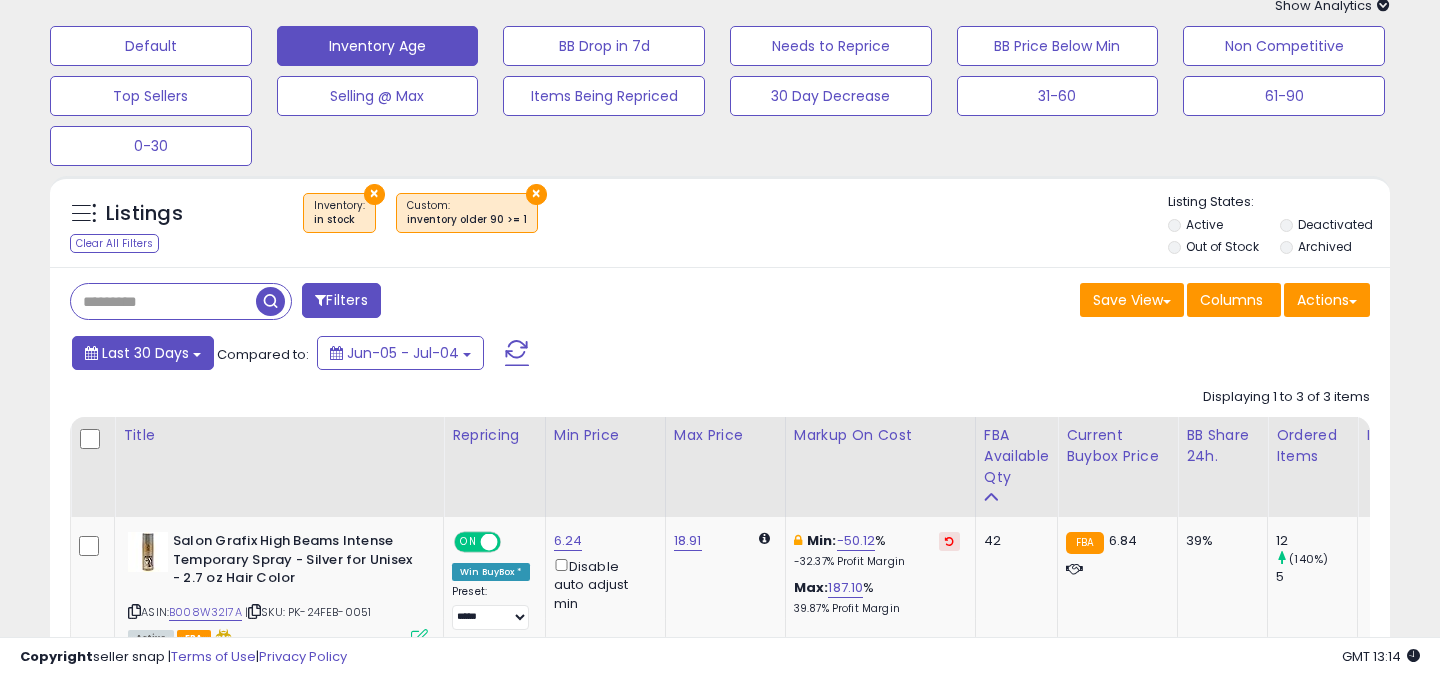 click at bounding box center (197, 355) 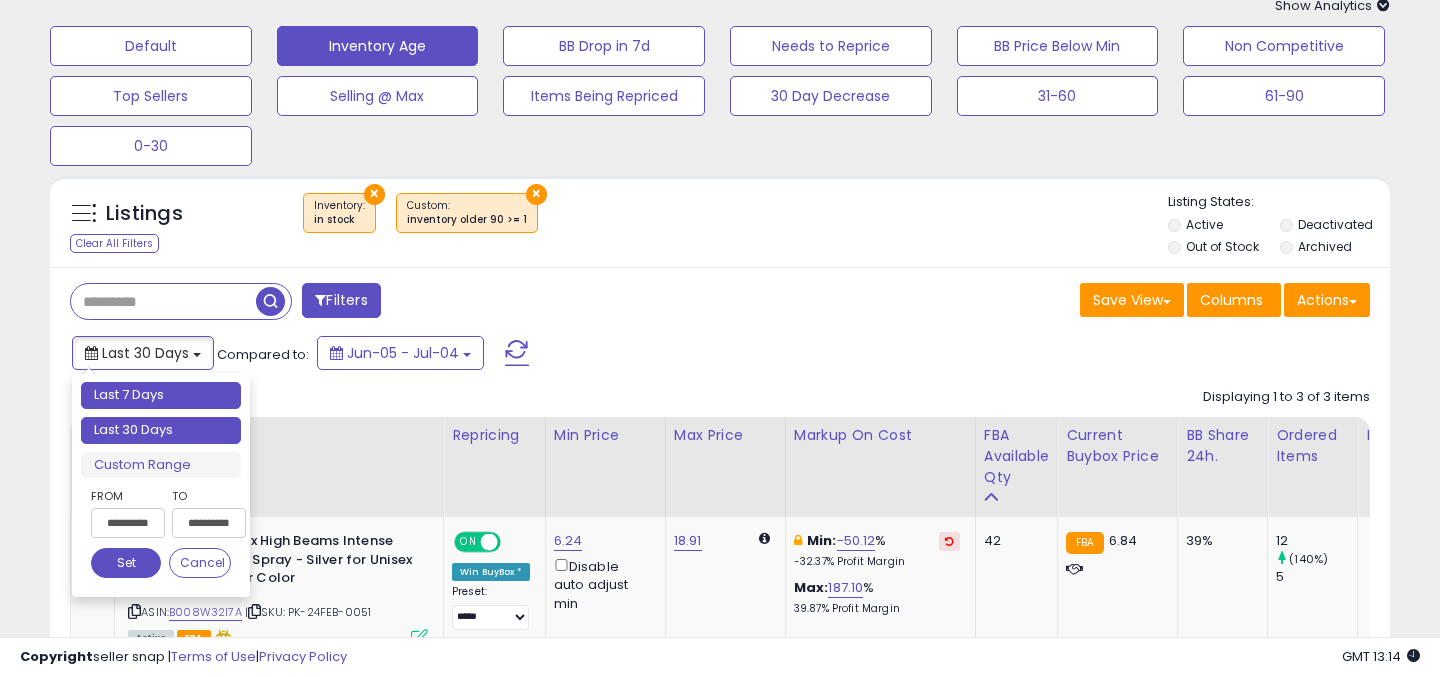 type on "**********" 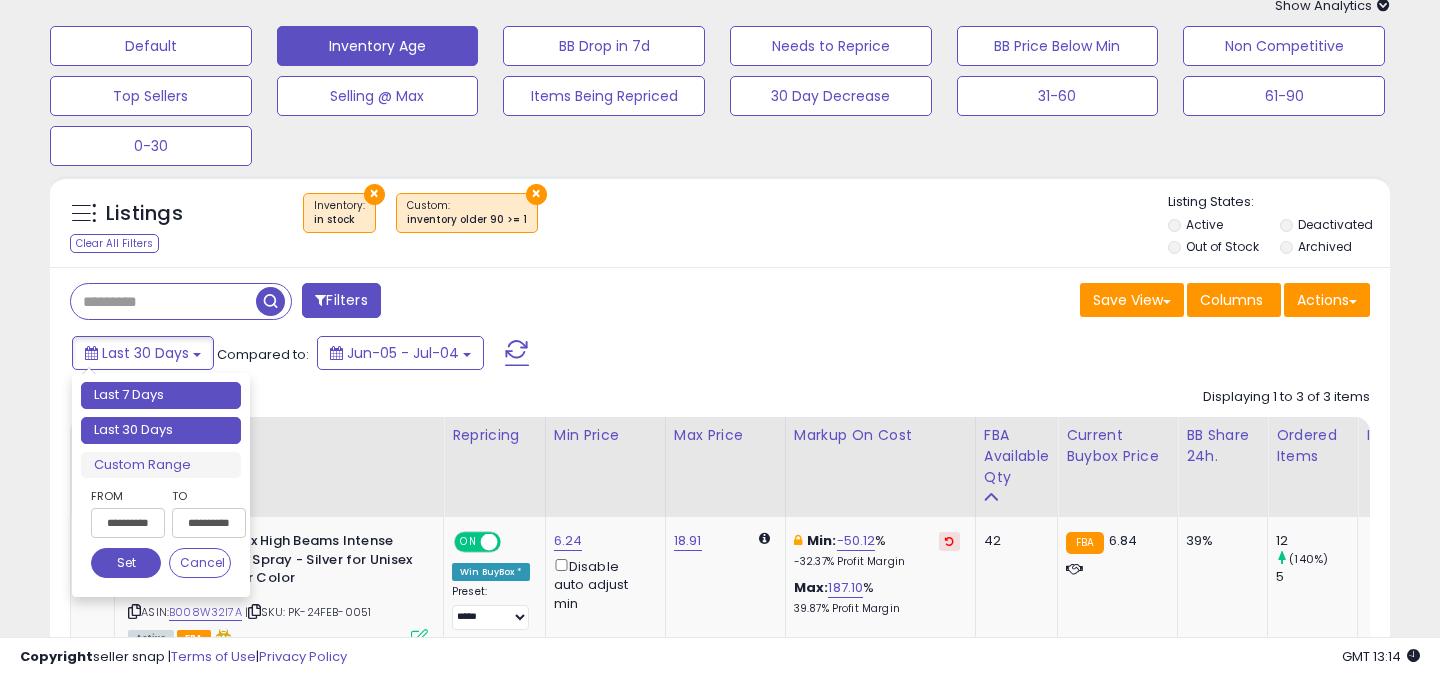 click on "Last 7 Days" at bounding box center (161, 395) 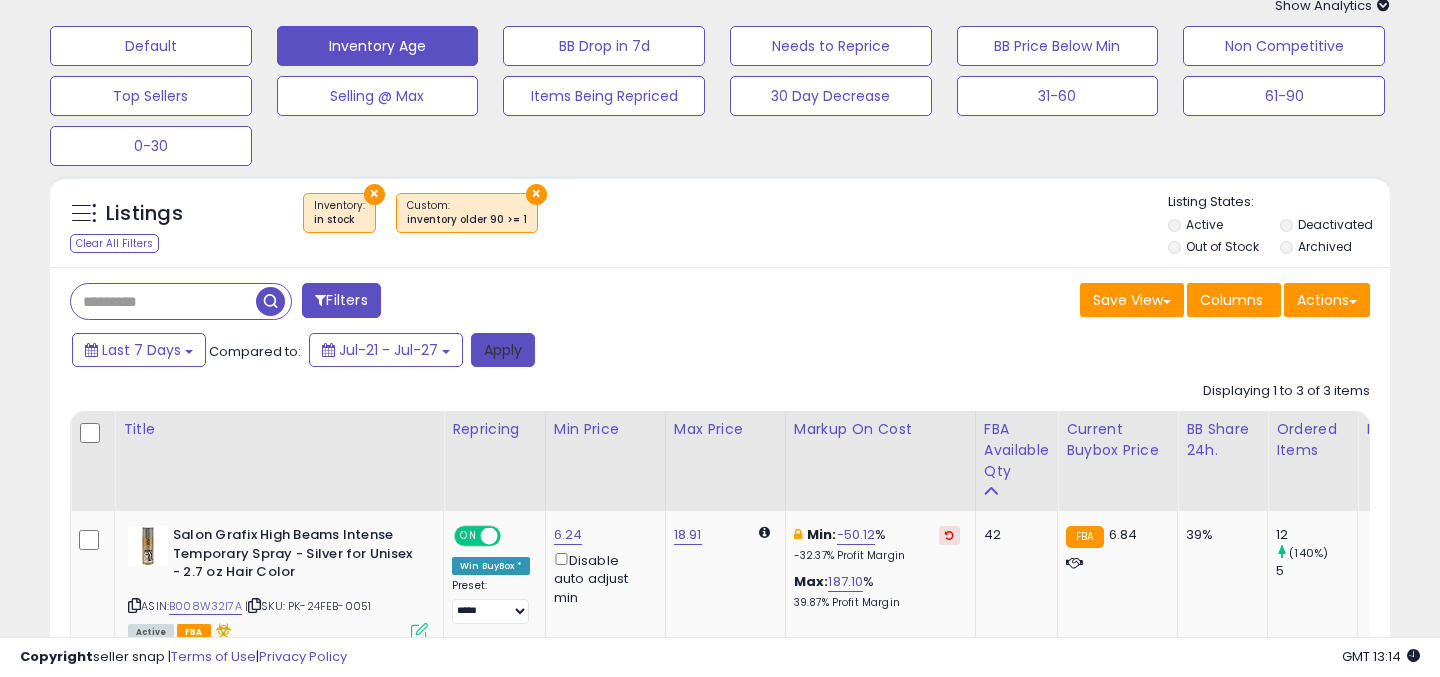 click on "Apply" at bounding box center [503, 350] 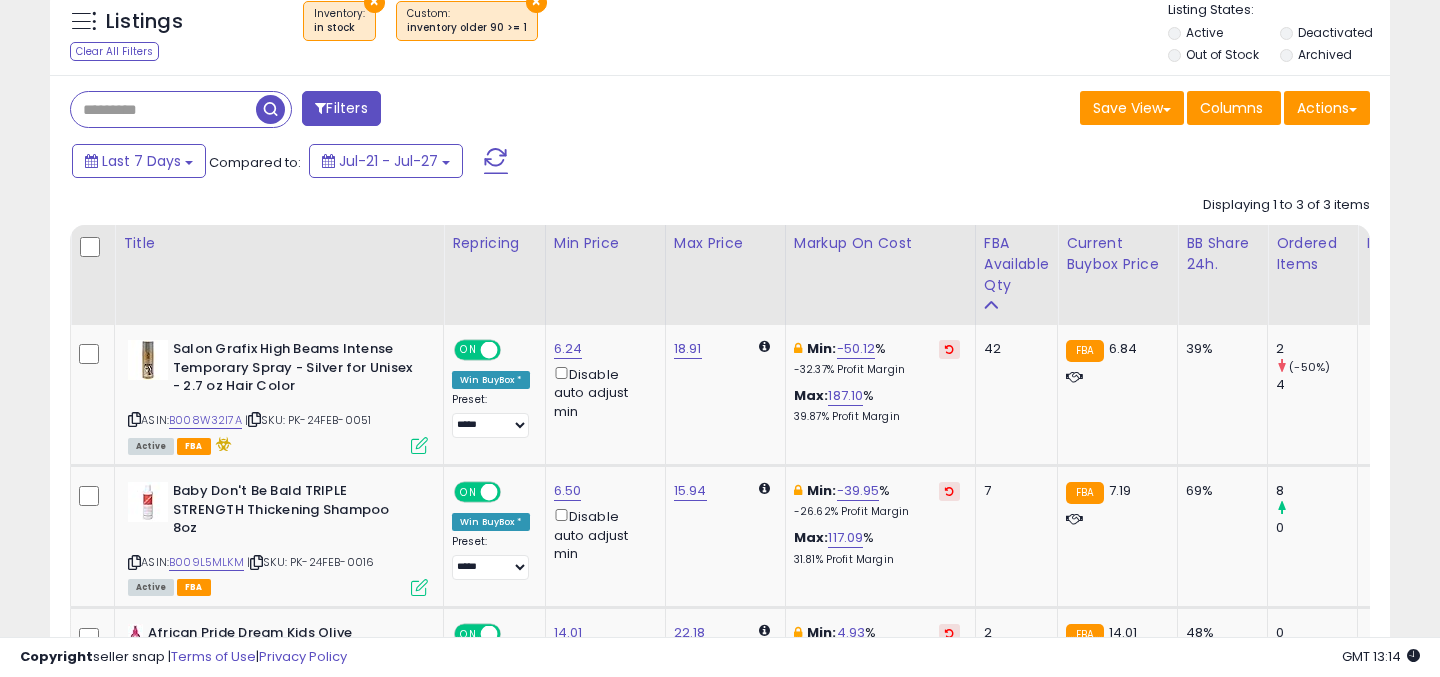 scroll, scrollTop: 285, scrollLeft: 0, axis: vertical 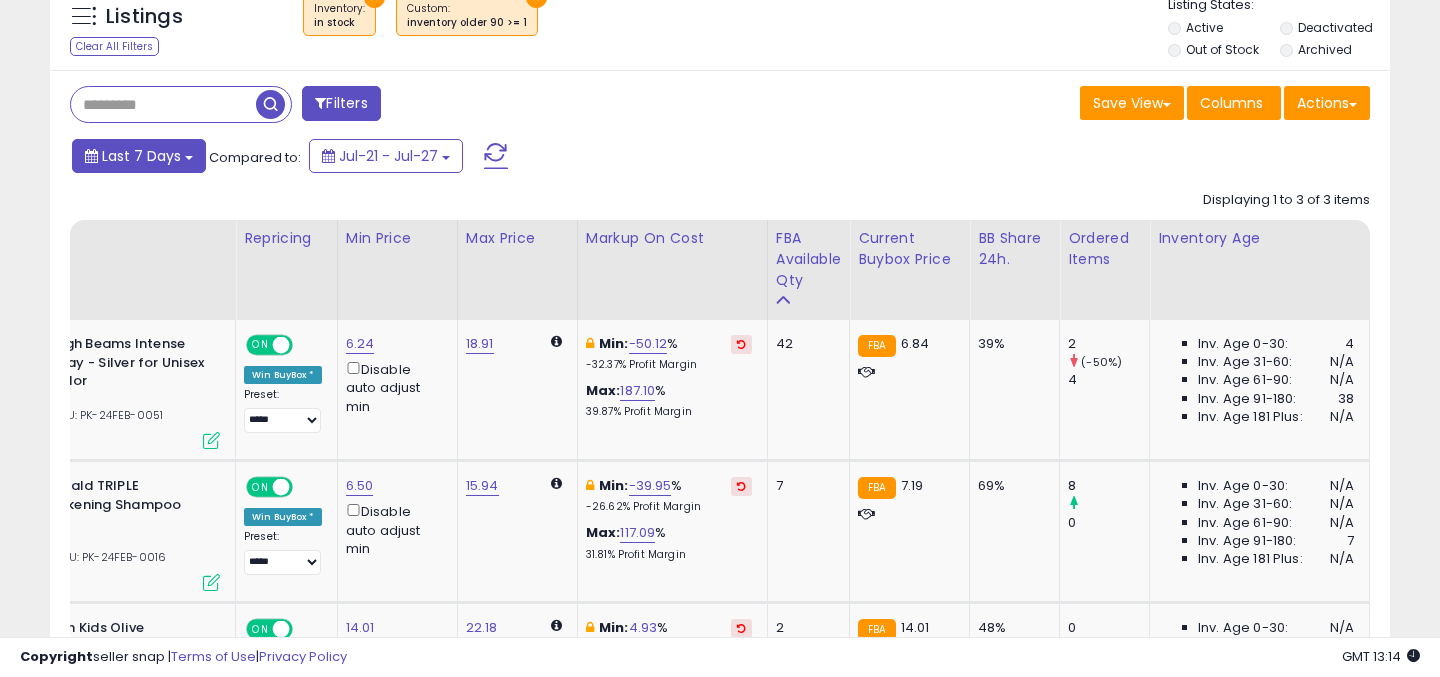 click on "Last 7 Days" at bounding box center [141, 156] 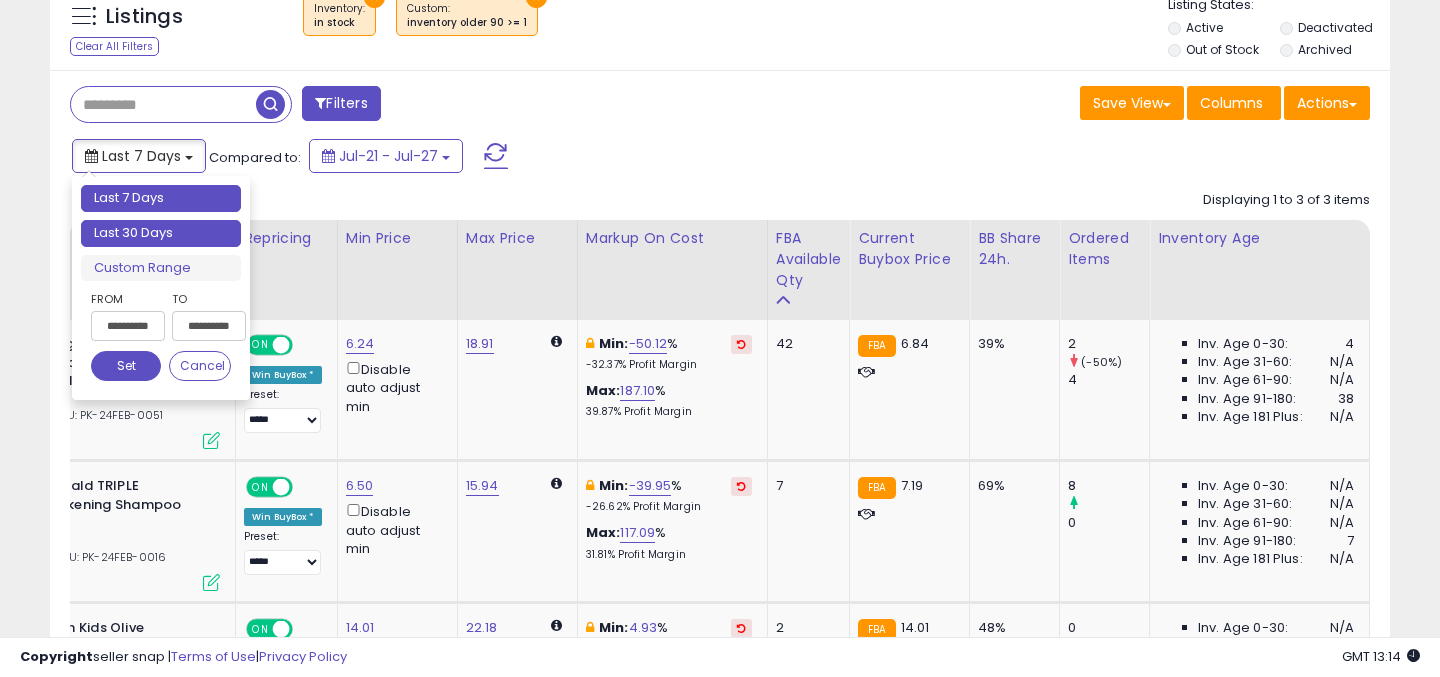 type on "**********" 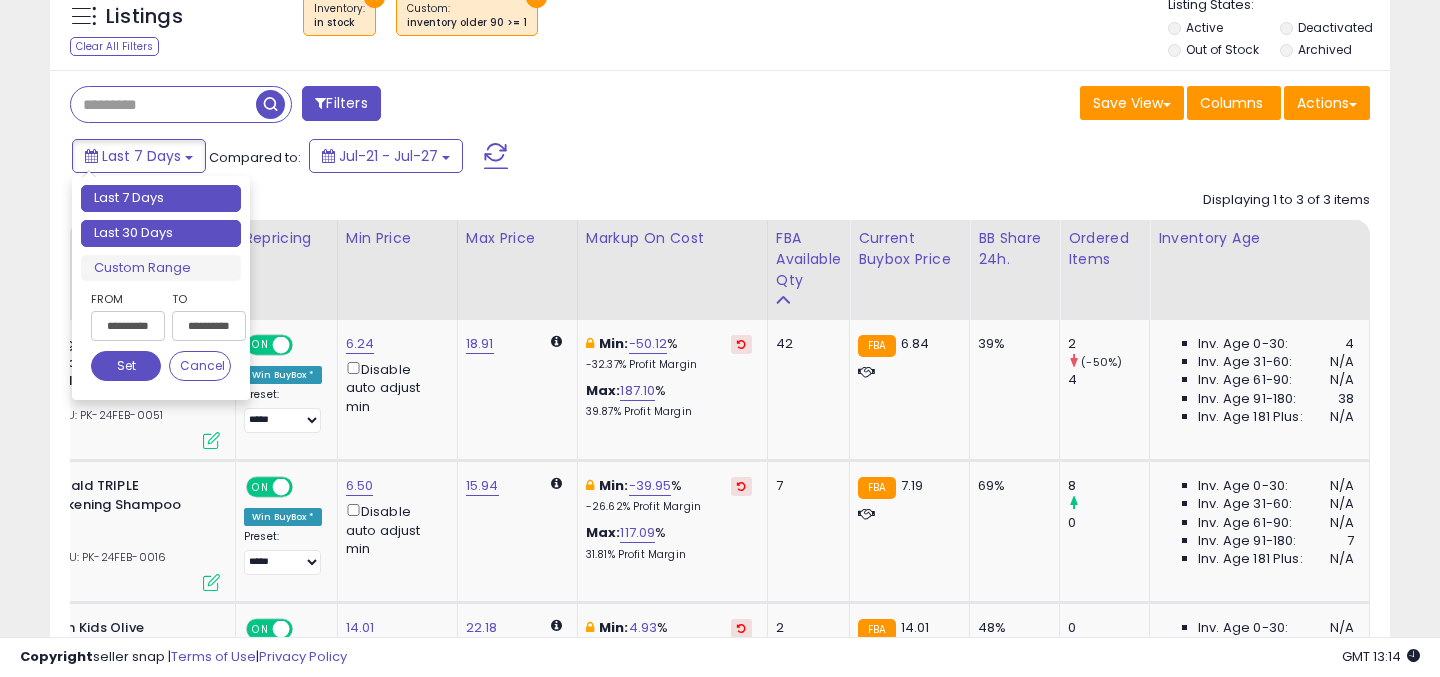 click on "Last 30 Days" at bounding box center (161, 233) 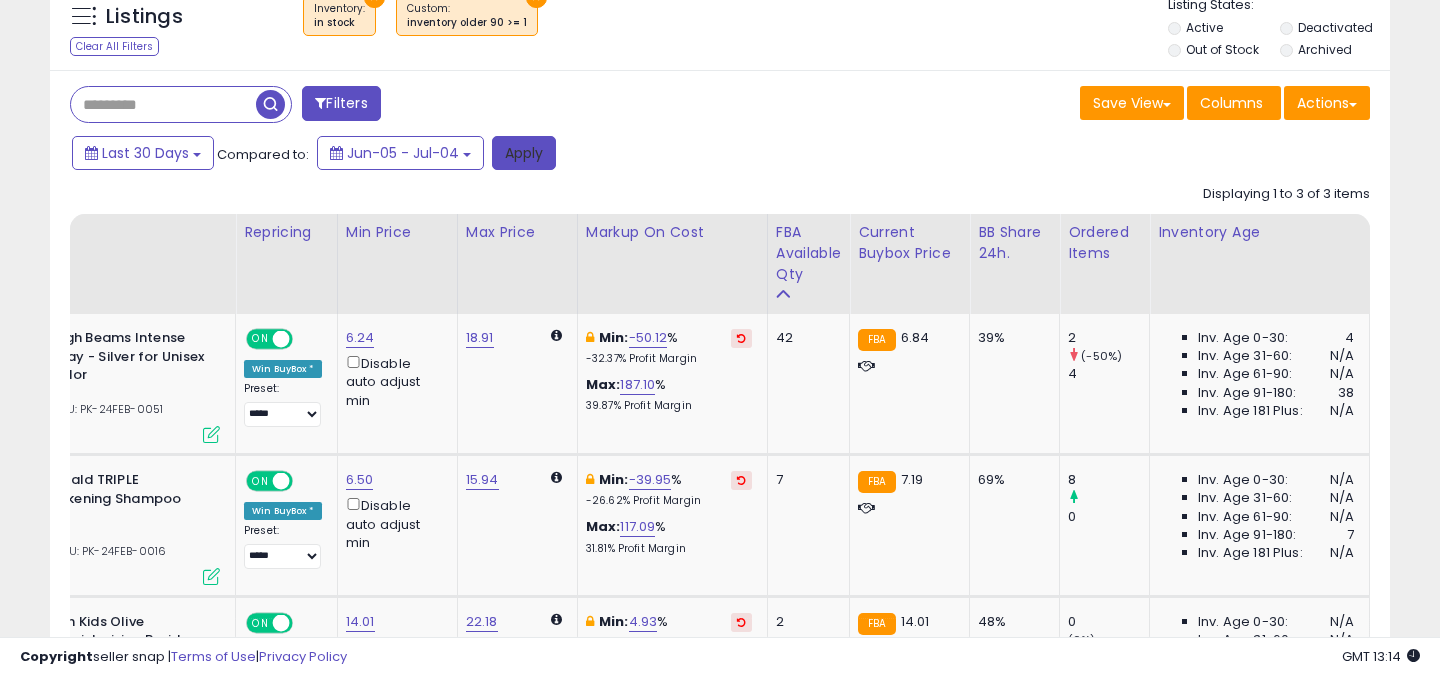 click on "Apply" at bounding box center [524, 153] 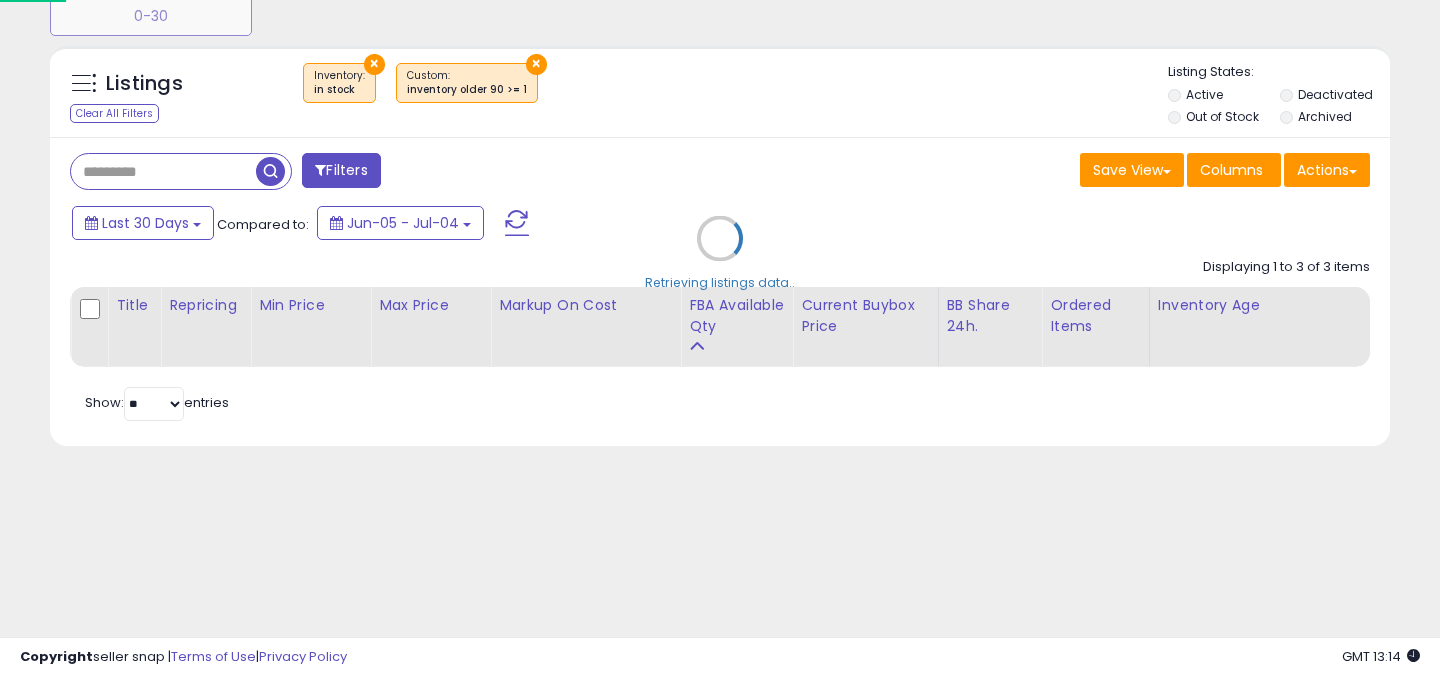 scroll, scrollTop: 218, scrollLeft: 0, axis: vertical 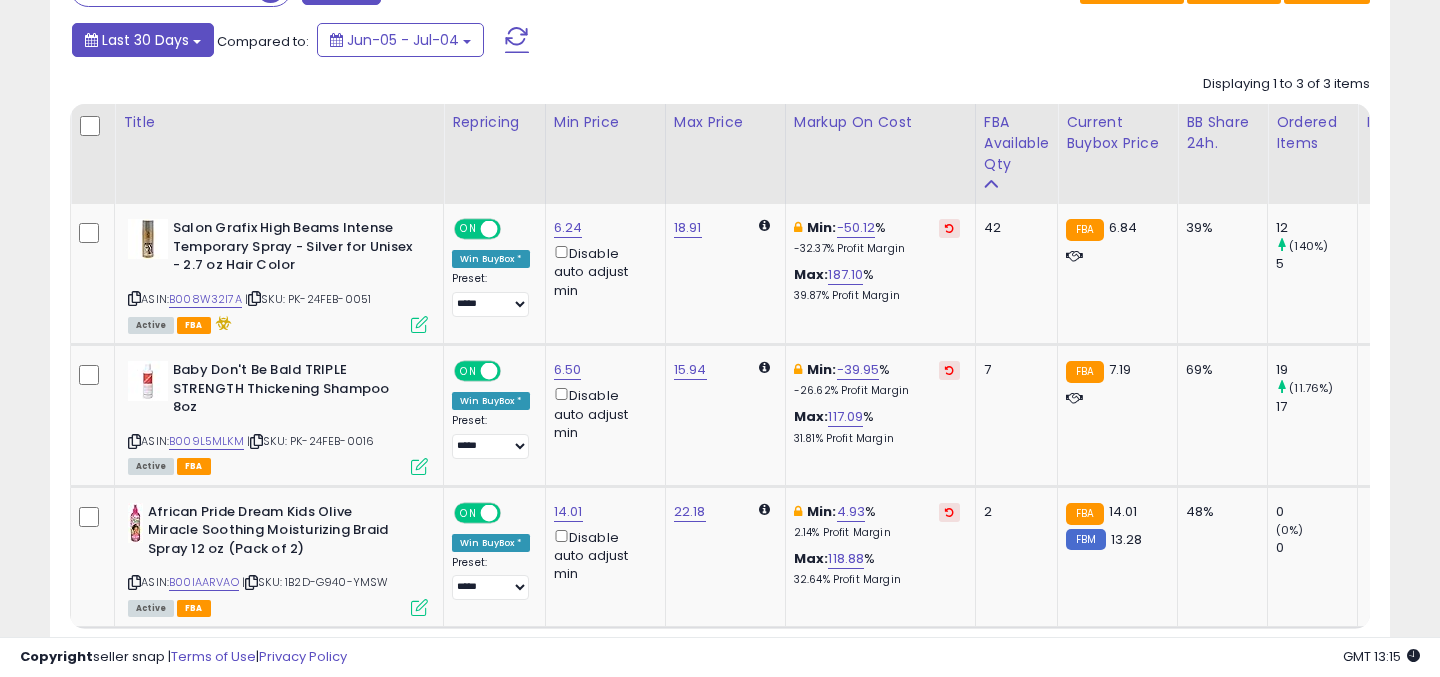 click on "Last 30 Days" at bounding box center [143, 40] 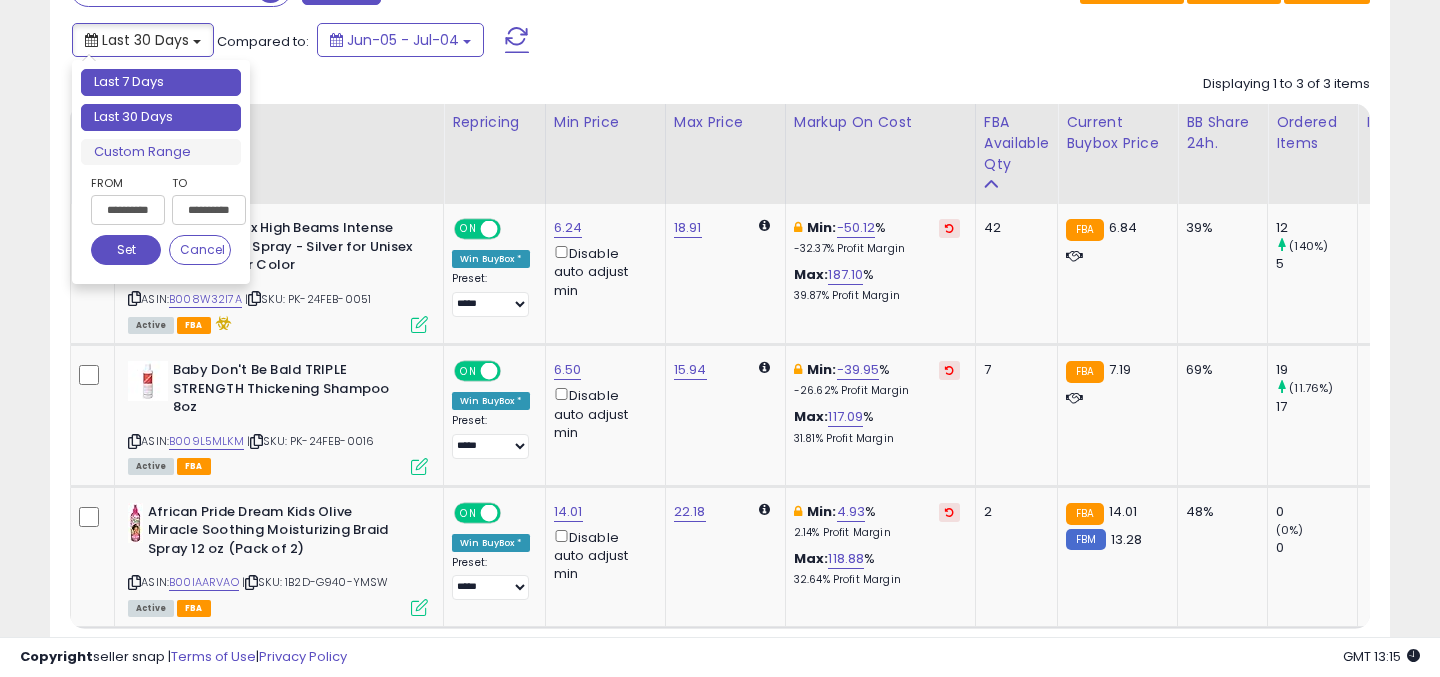 type on "**********" 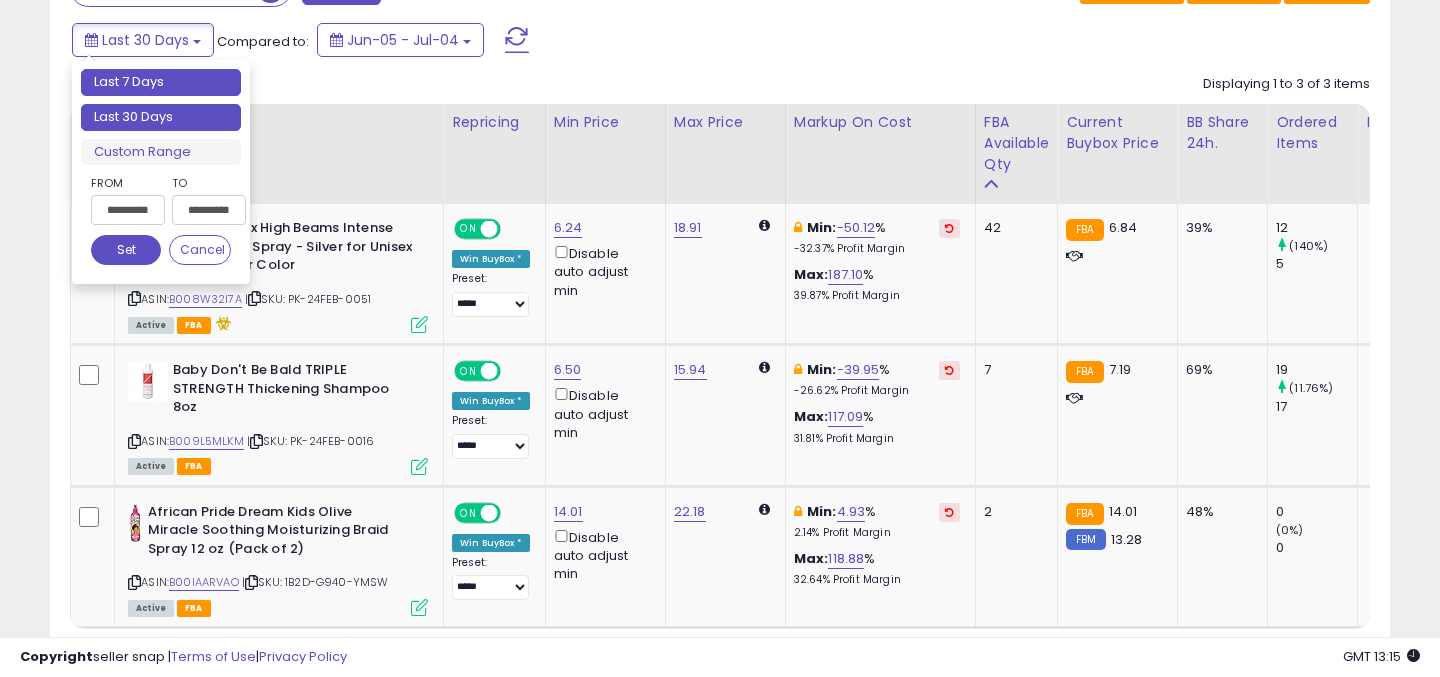 click on "Last 7 Days" at bounding box center (161, 82) 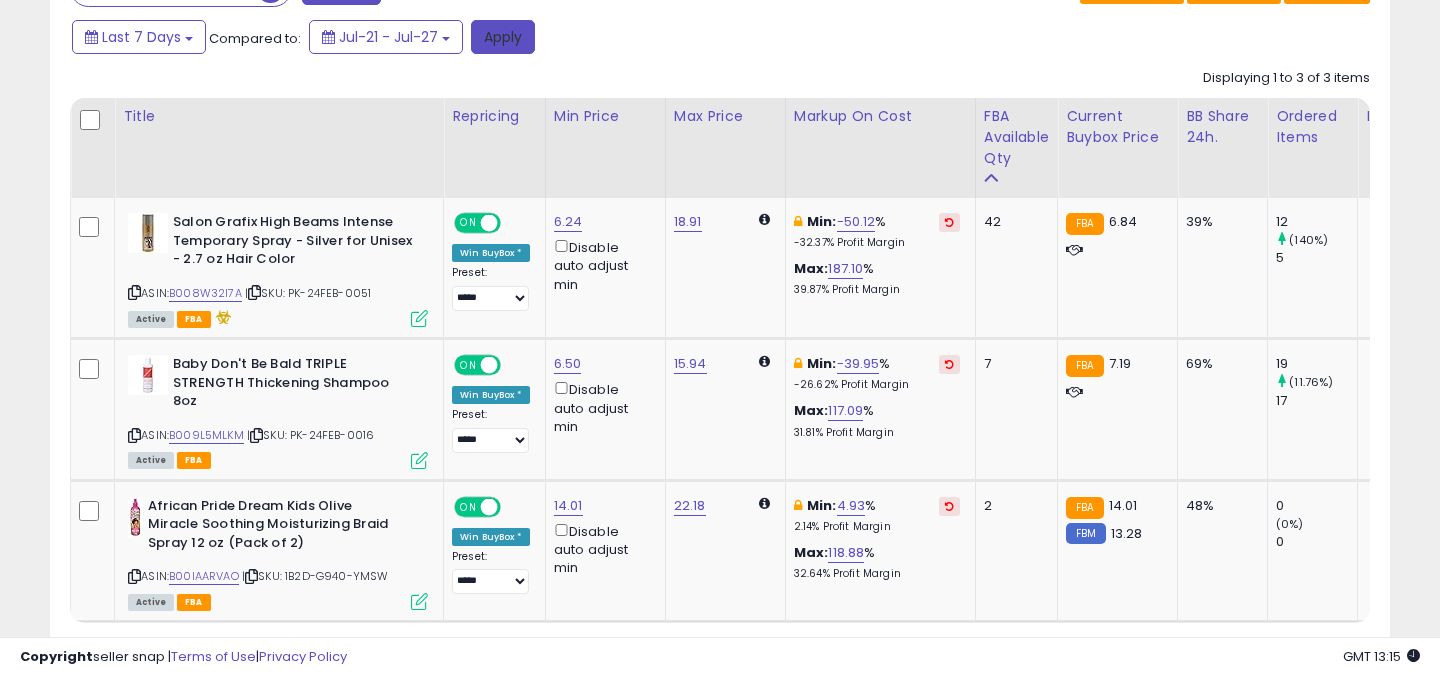 click on "Apply" at bounding box center (503, 37) 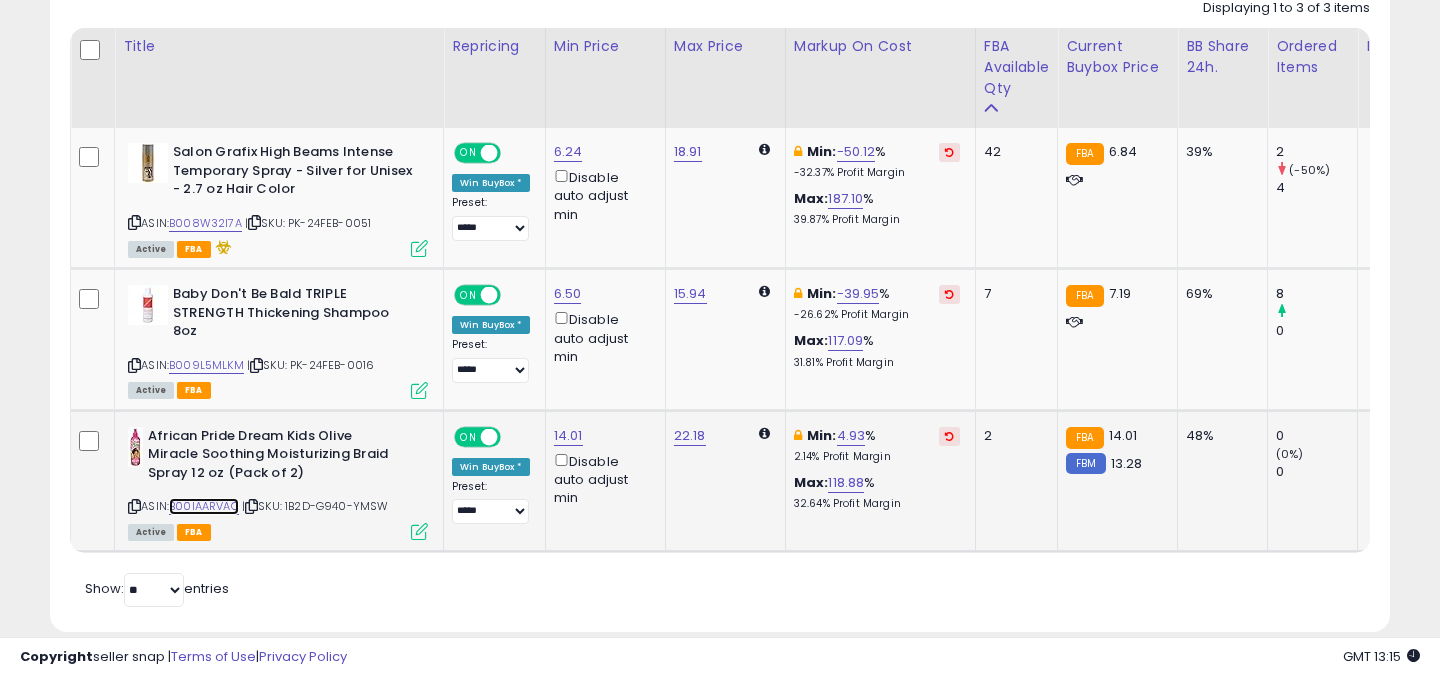 click on "B00IAARVAO" at bounding box center [204, 506] 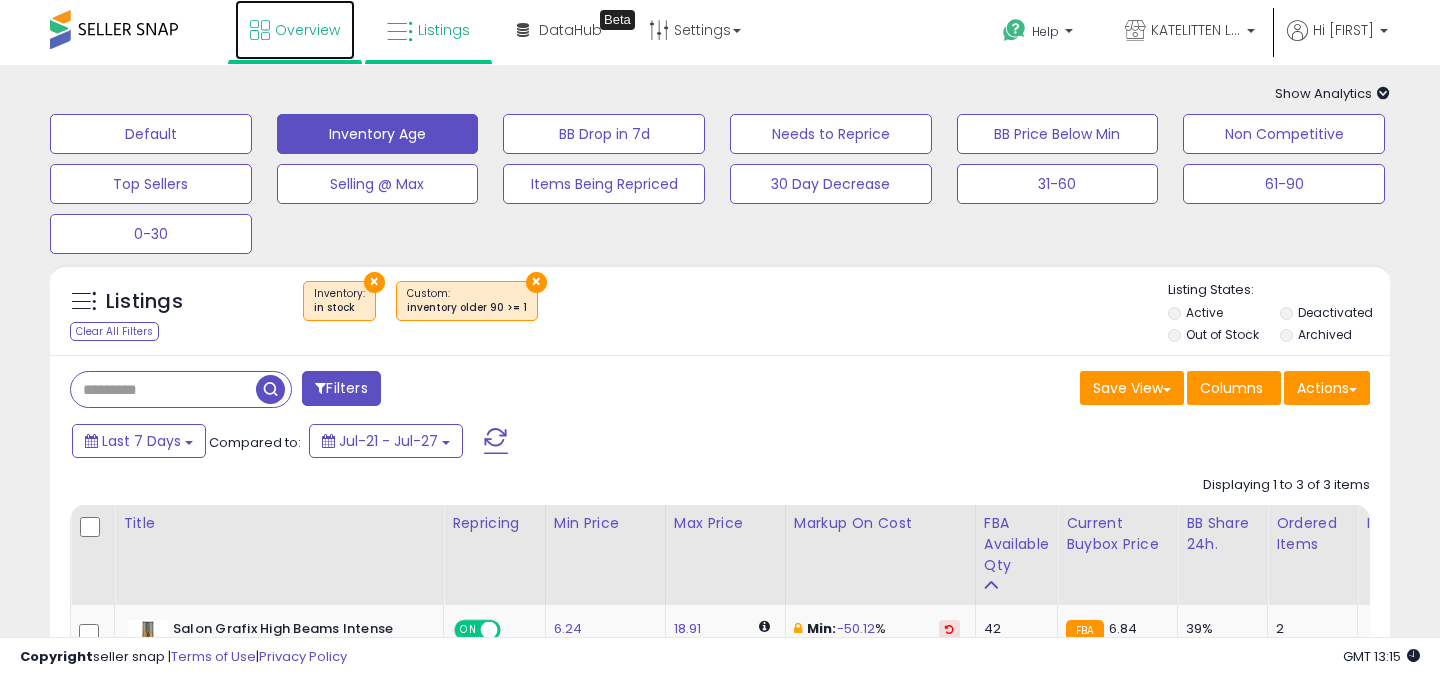 click on "Overview" at bounding box center [307, 30] 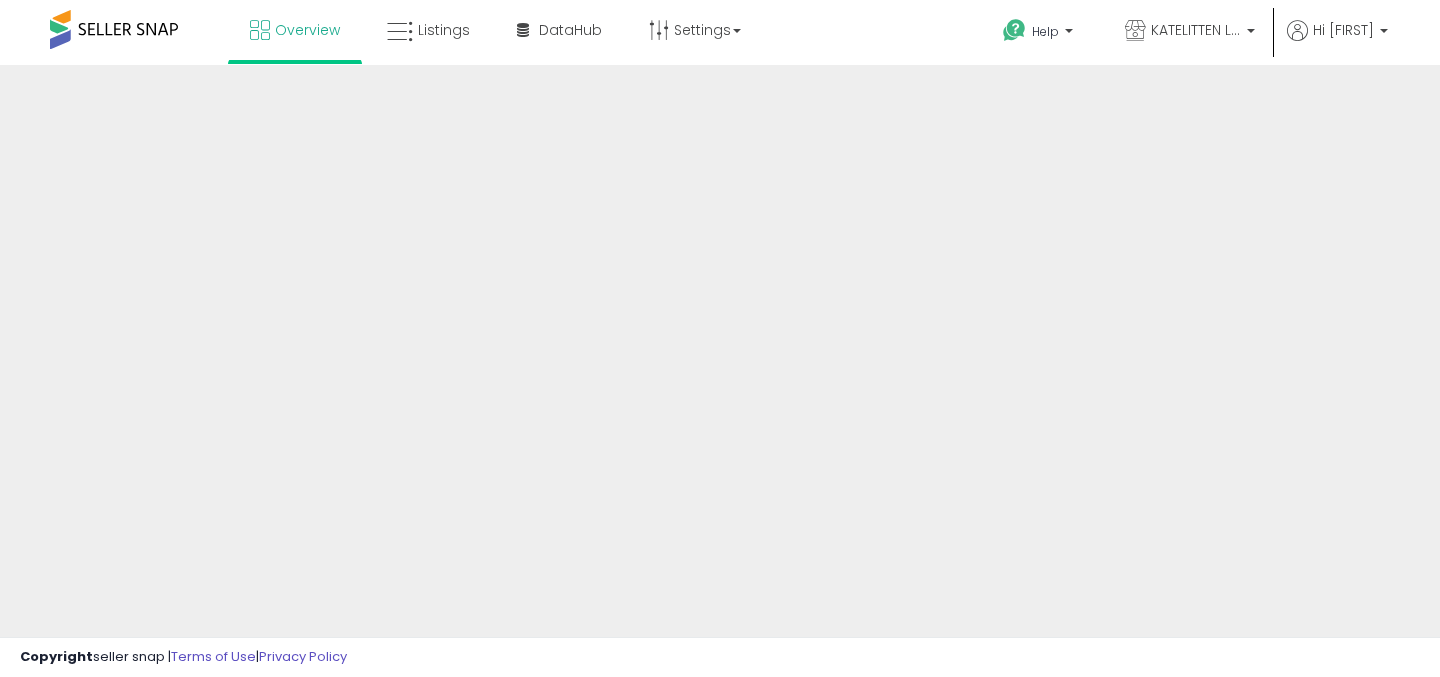 scroll, scrollTop: 0, scrollLeft: 0, axis: both 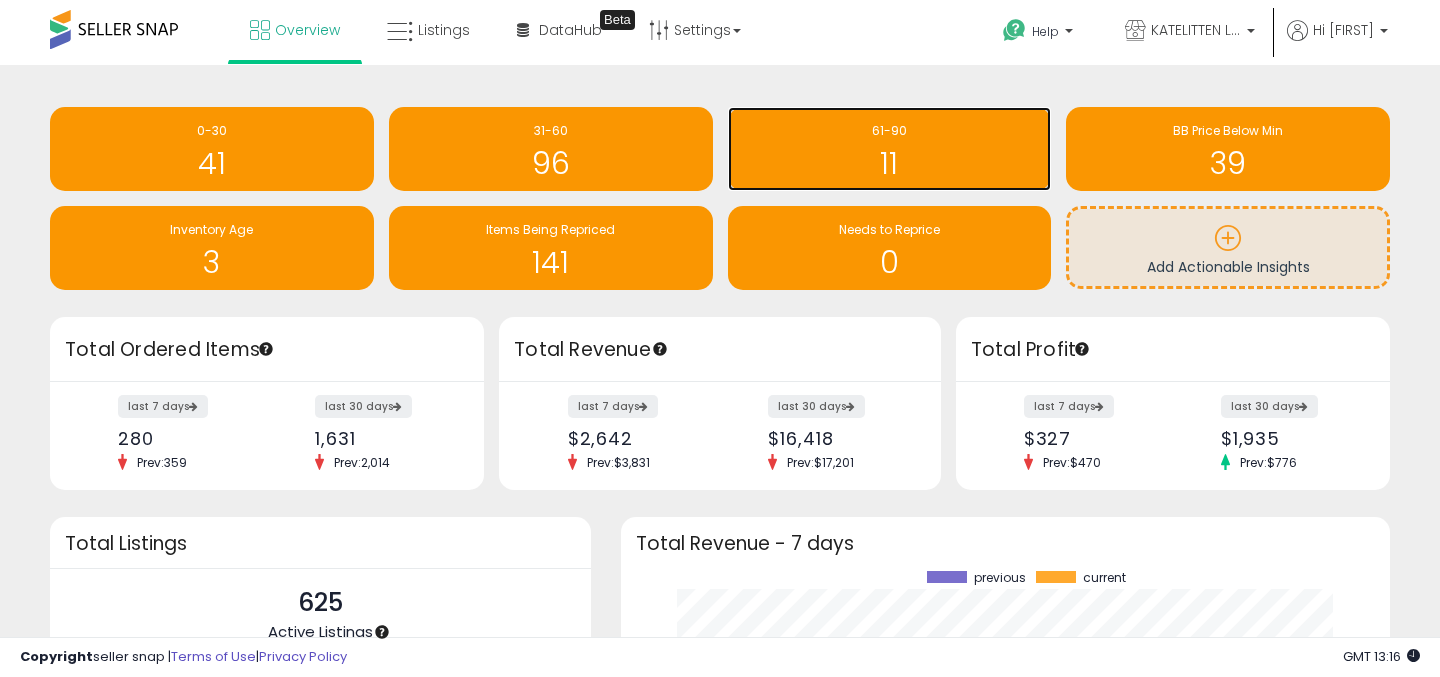 click on "11" at bounding box center [890, 163] 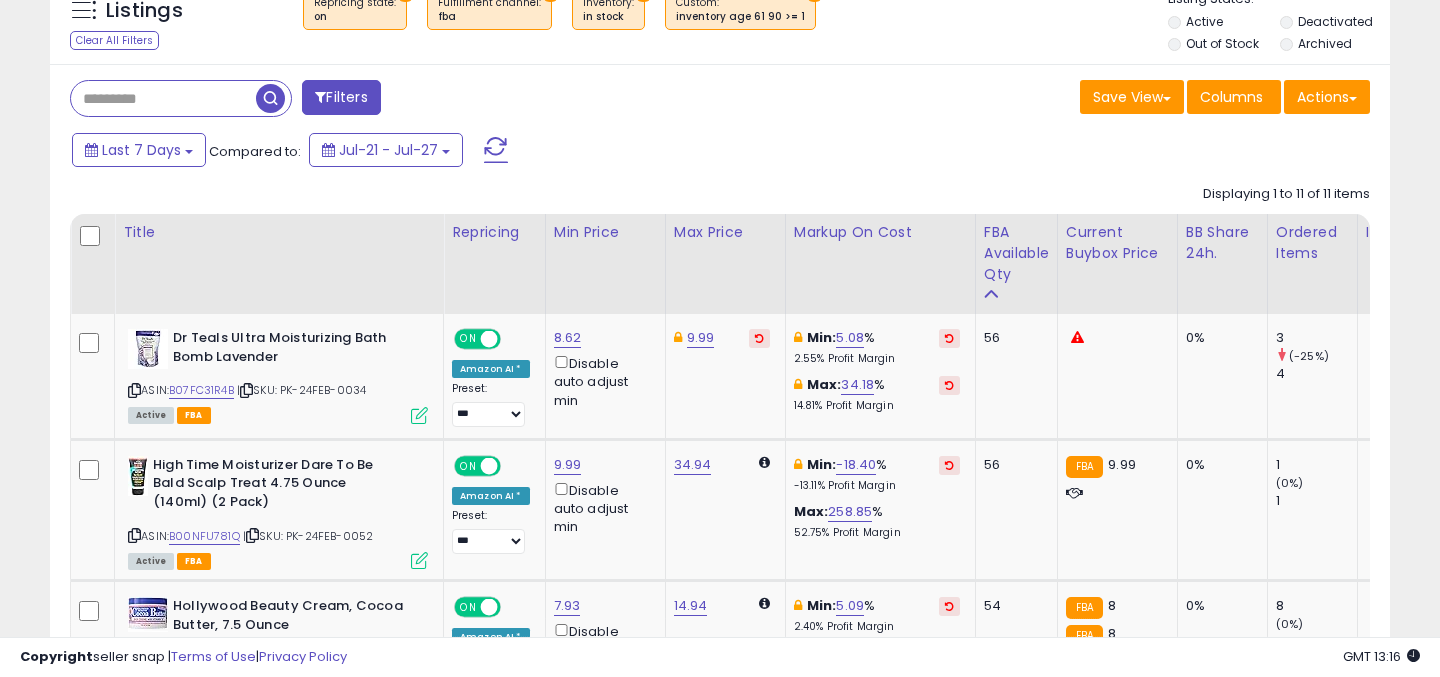 scroll, scrollTop: 292, scrollLeft: 0, axis: vertical 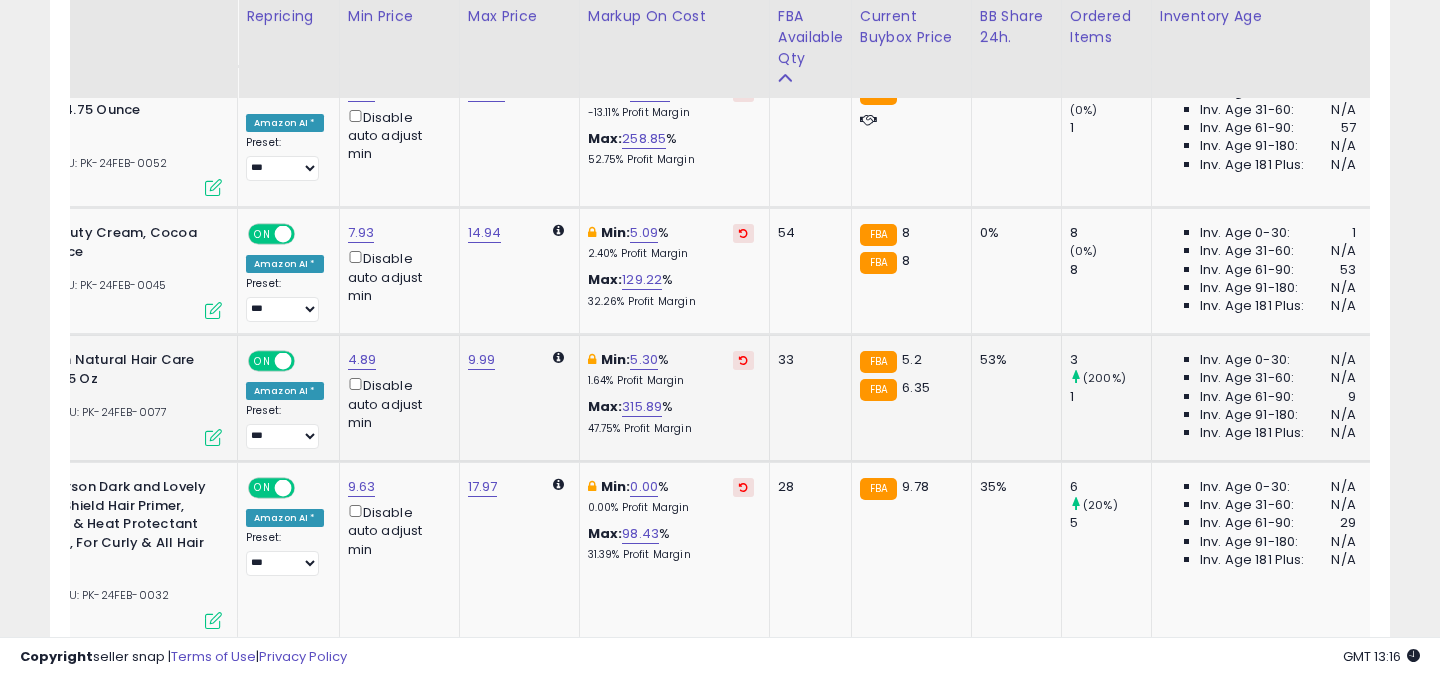 click on "FBA  5.2
FBA  6.35" 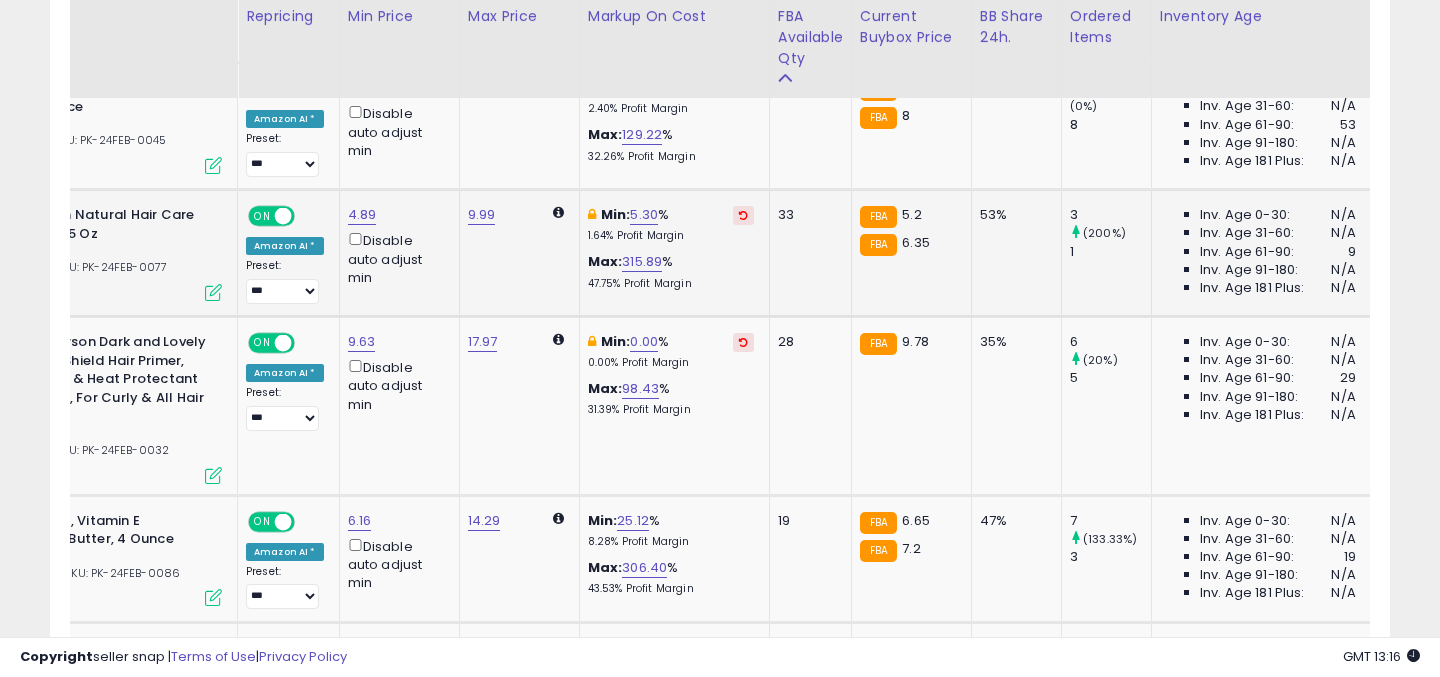 click on "FBA  9.78" 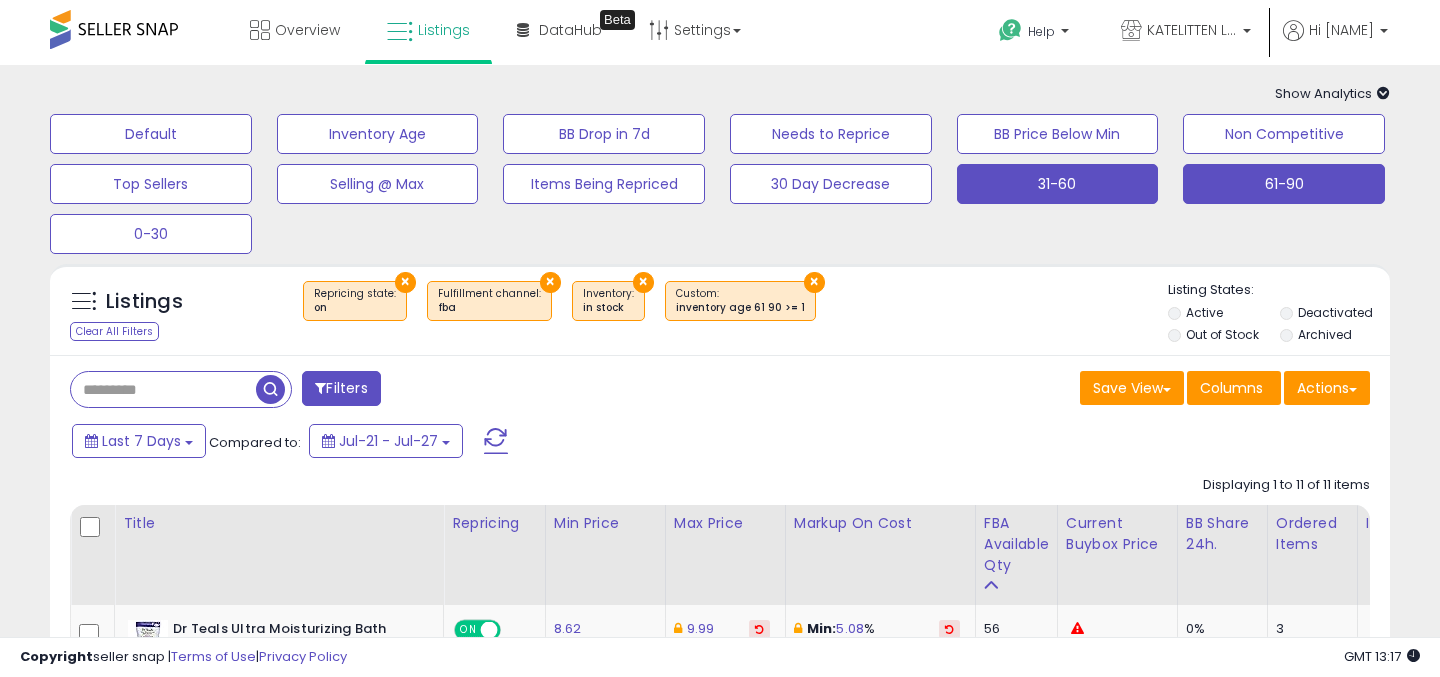 click on "31-60" at bounding box center (151, 134) 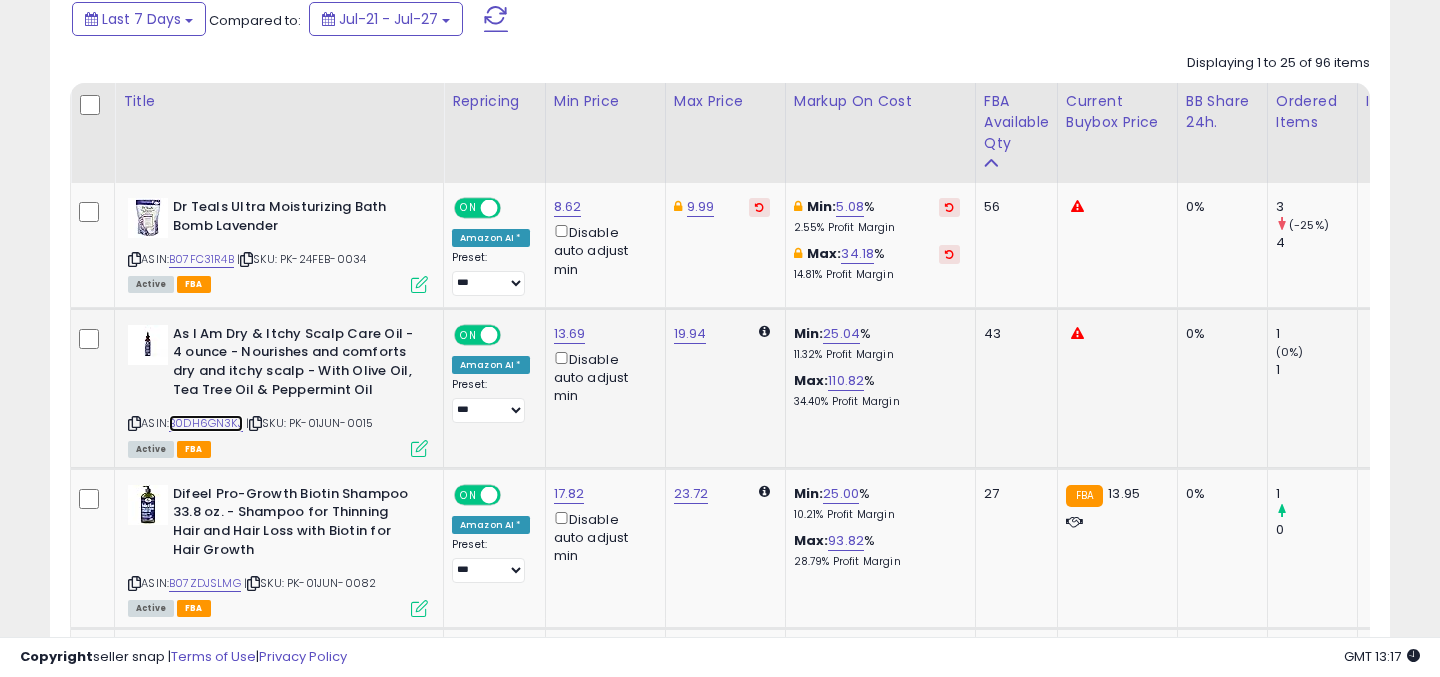 click on "B0DH6GN3KJ" at bounding box center [206, 423] 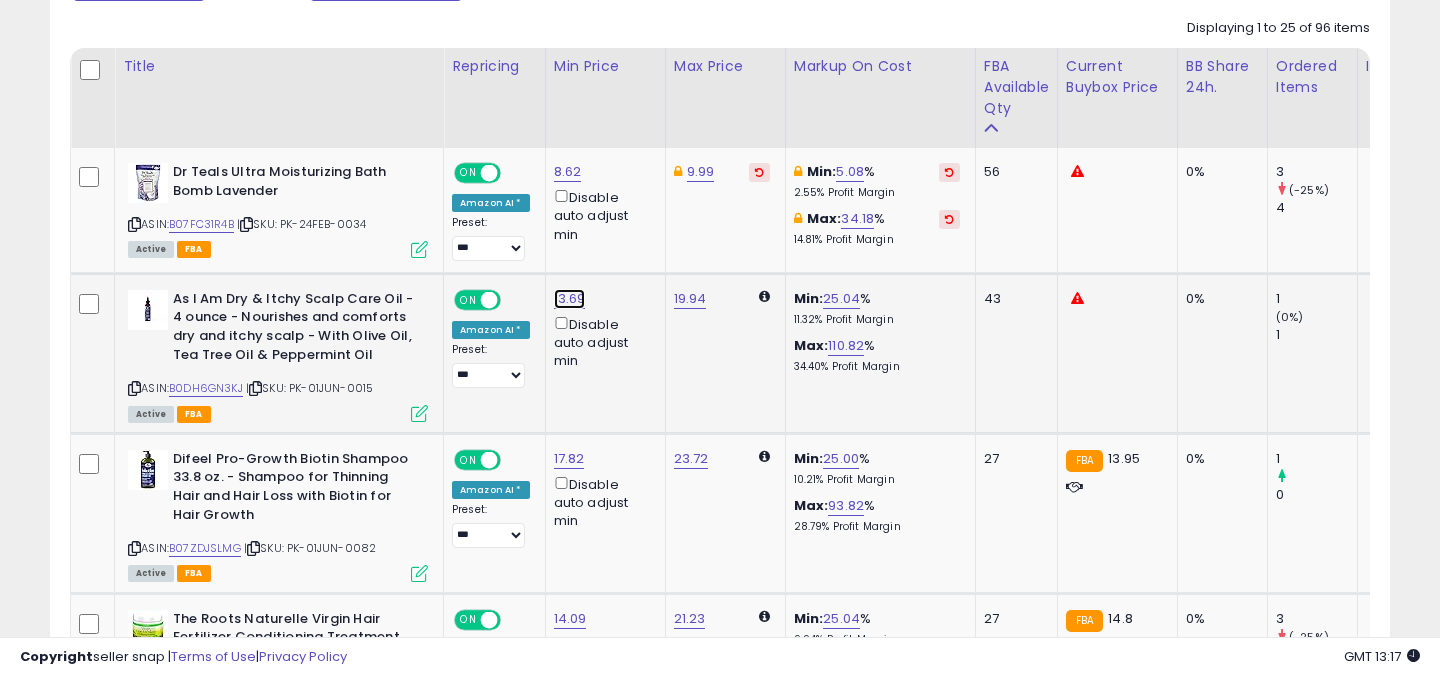 click on "13.69" at bounding box center (568, 172) 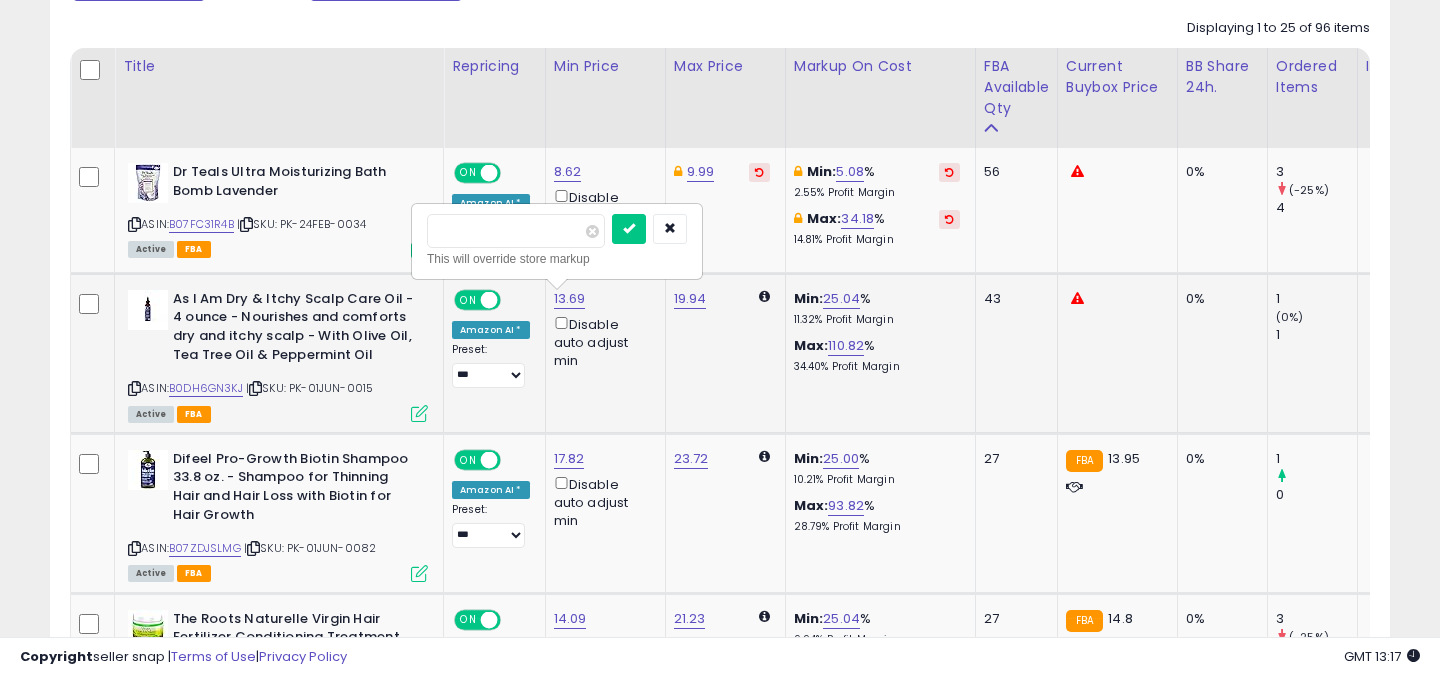 click on "*****" at bounding box center (516, 231) 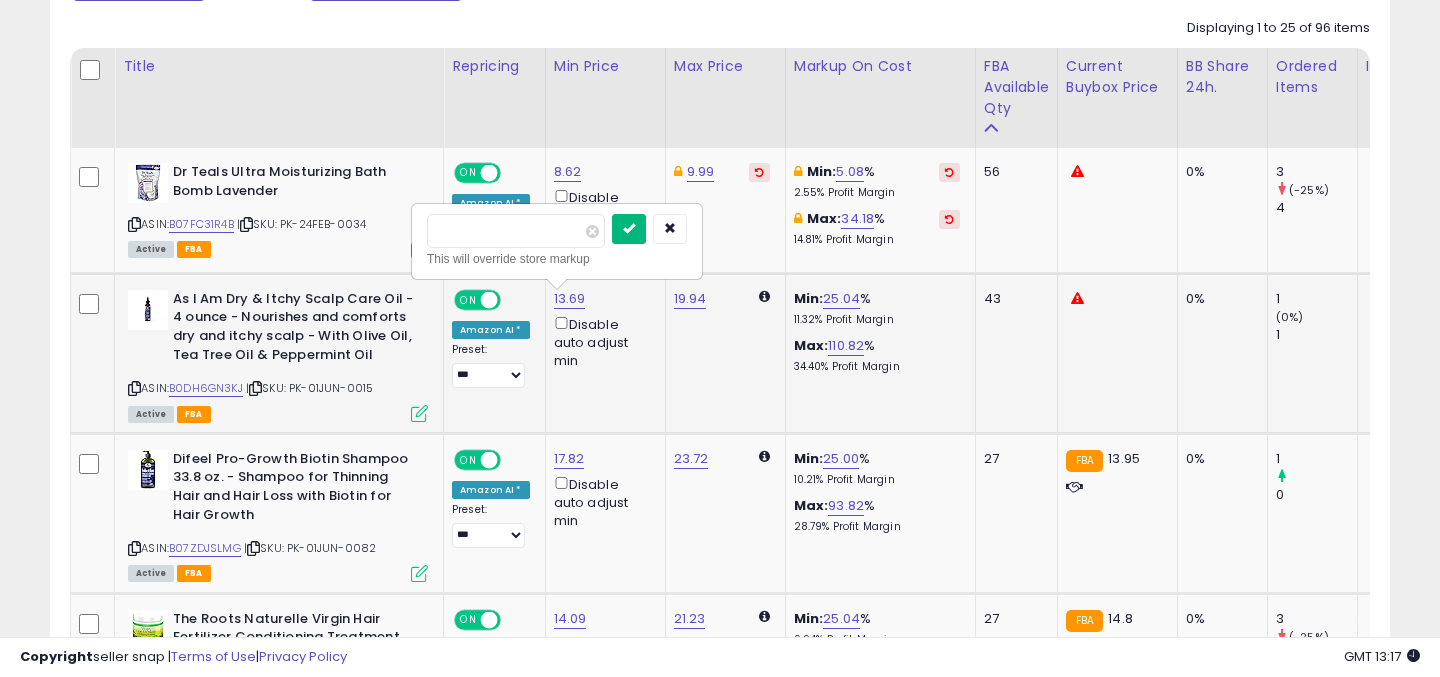 type on "*****" 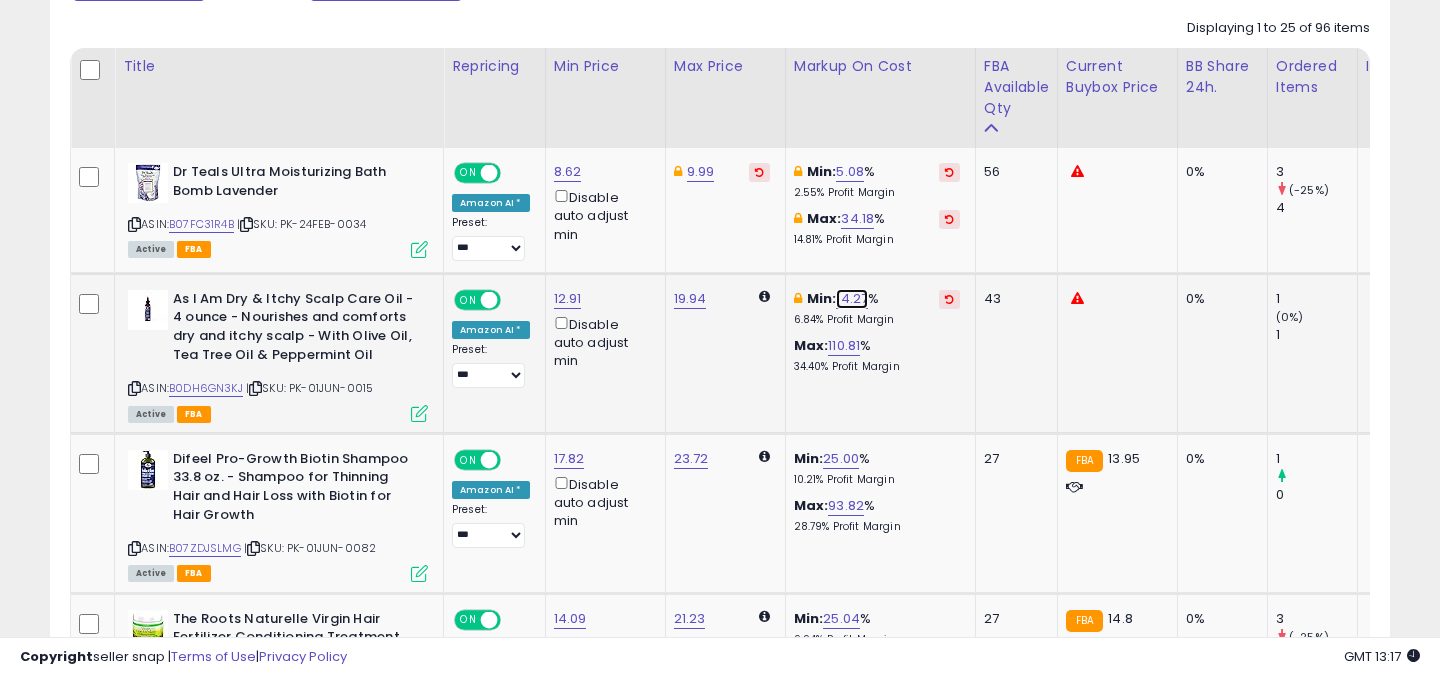click on "14.27" at bounding box center [852, 299] 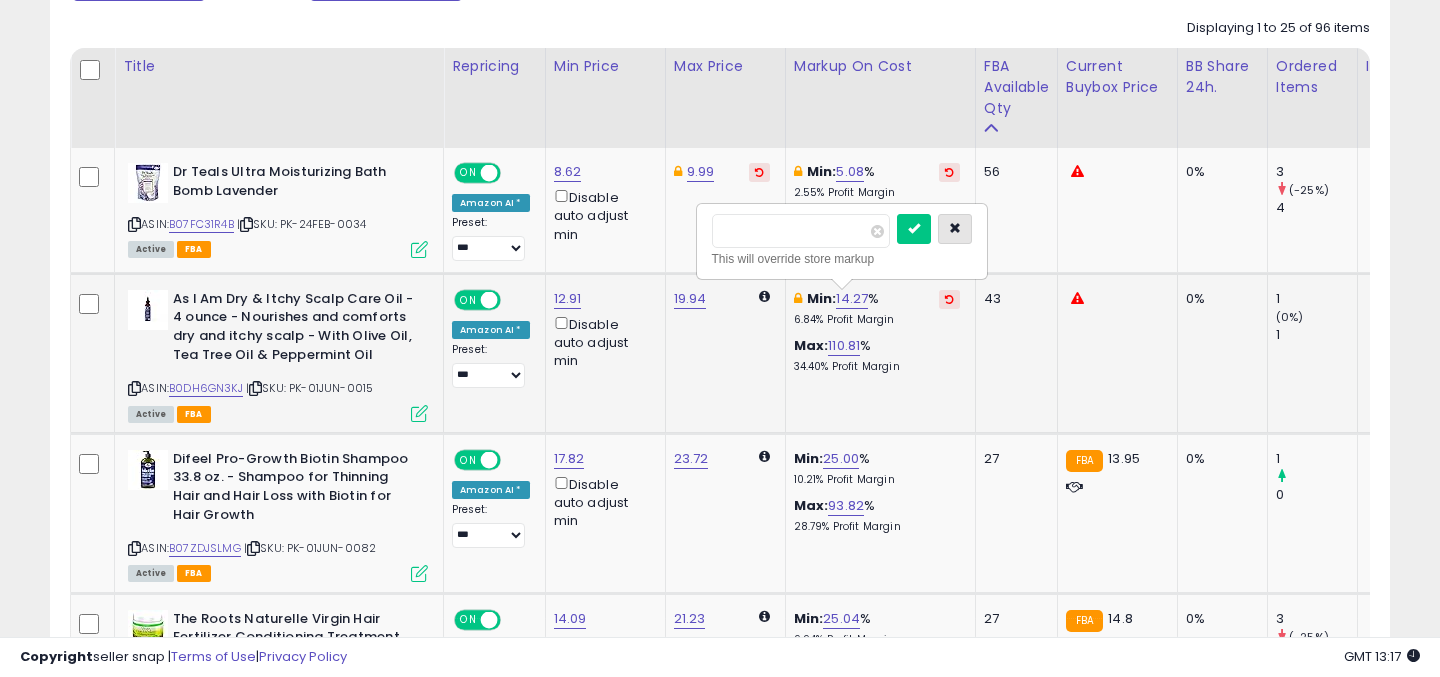 click at bounding box center (955, 229) 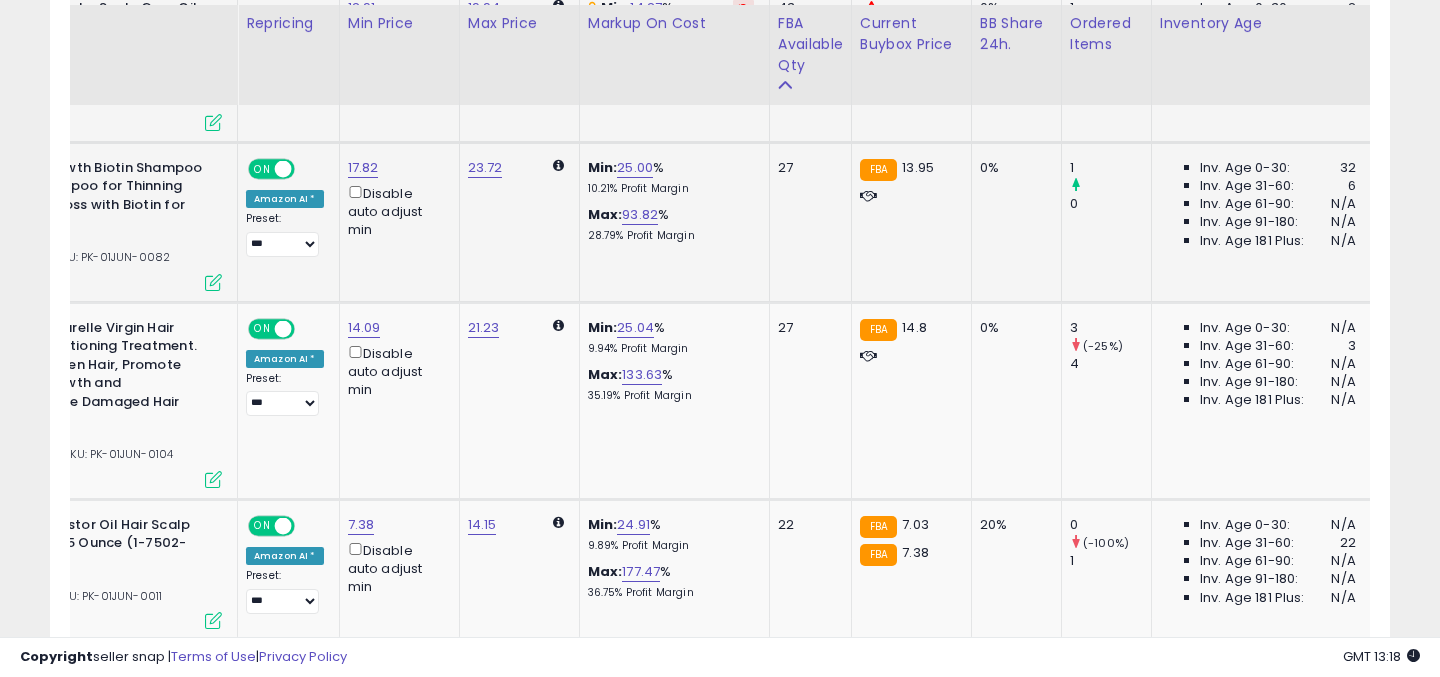 scroll, scrollTop: 755, scrollLeft: 0, axis: vertical 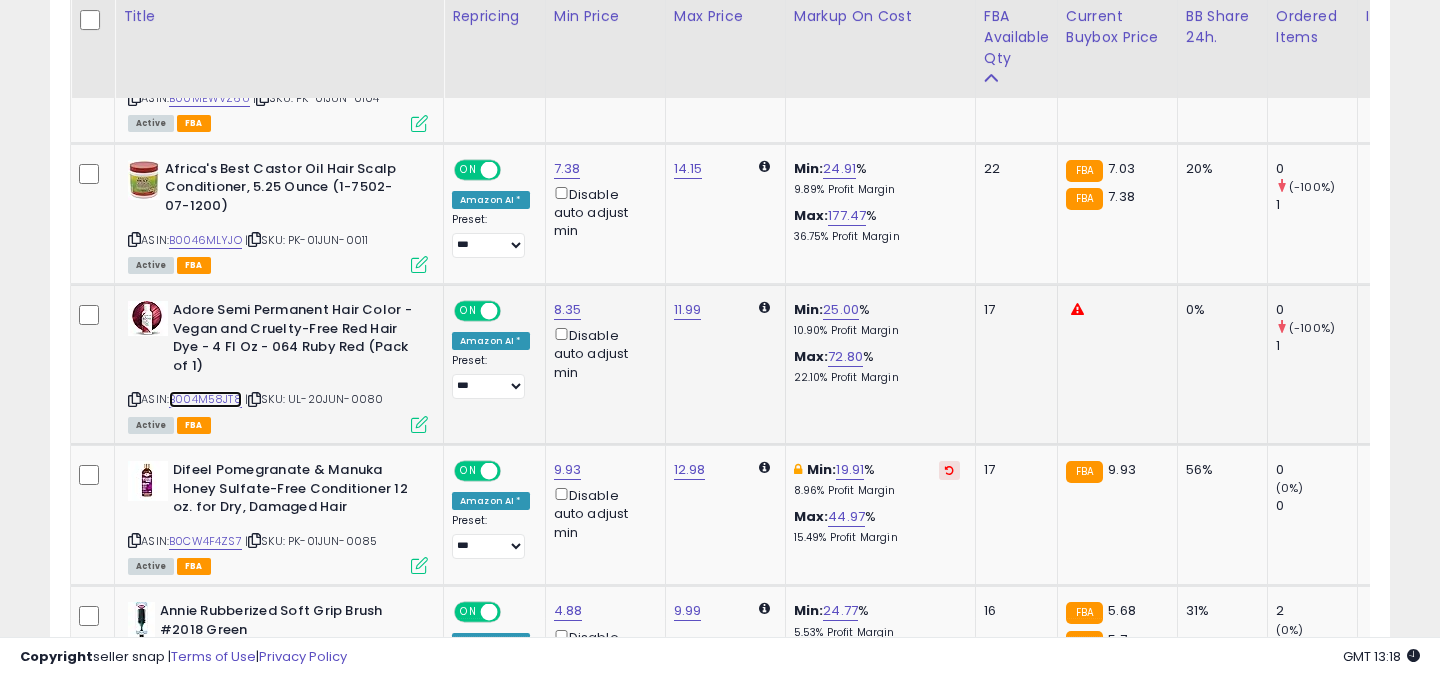 click on "B004M58JT8" at bounding box center [205, 399] 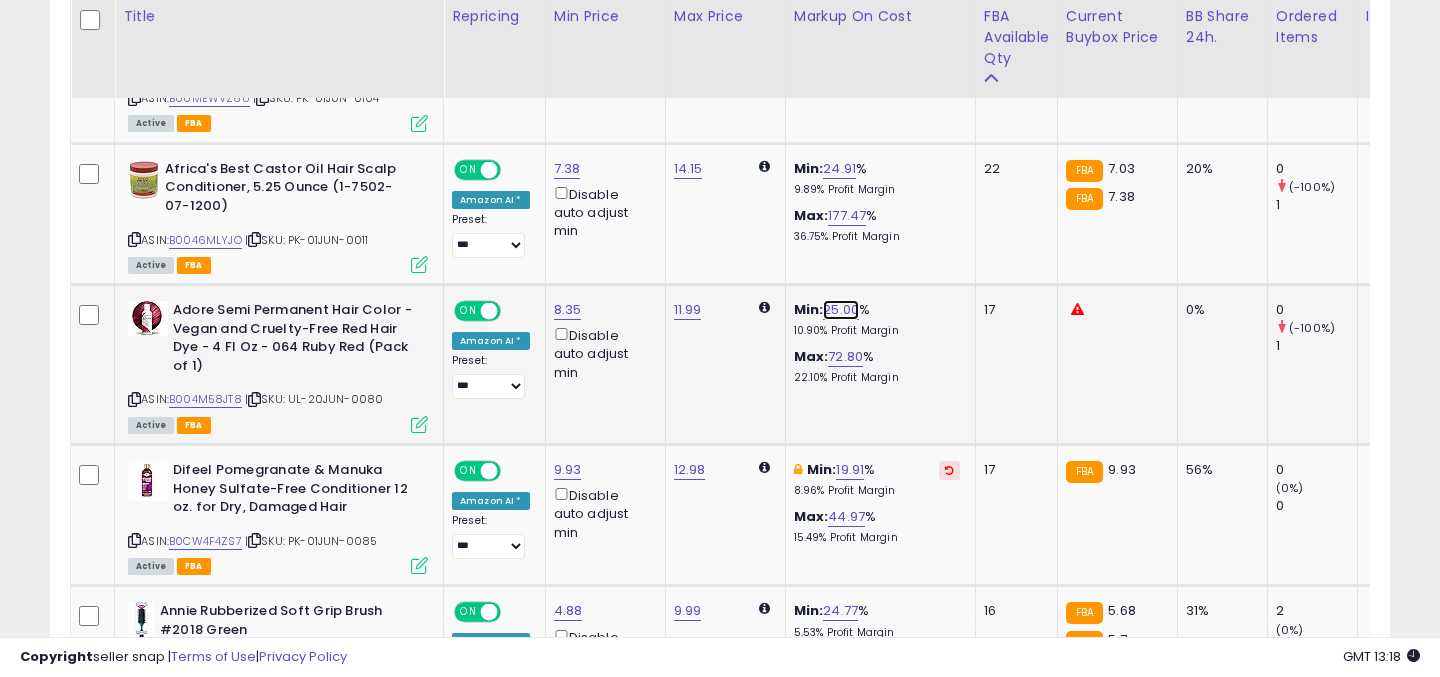 click on "25.00" at bounding box center [841, 310] 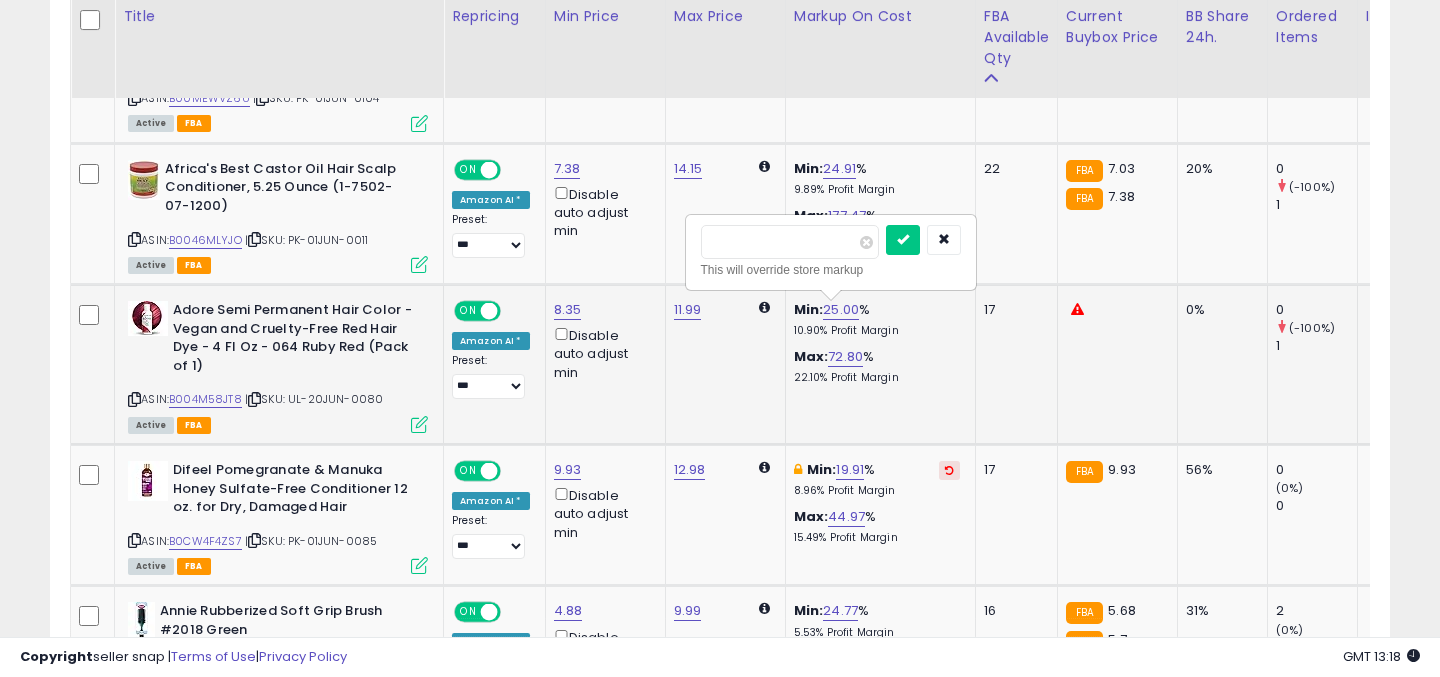 drag, startPoint x: 721, startPoint y: 245, endPoint x: 706, endPoint y: 245, distance: 15 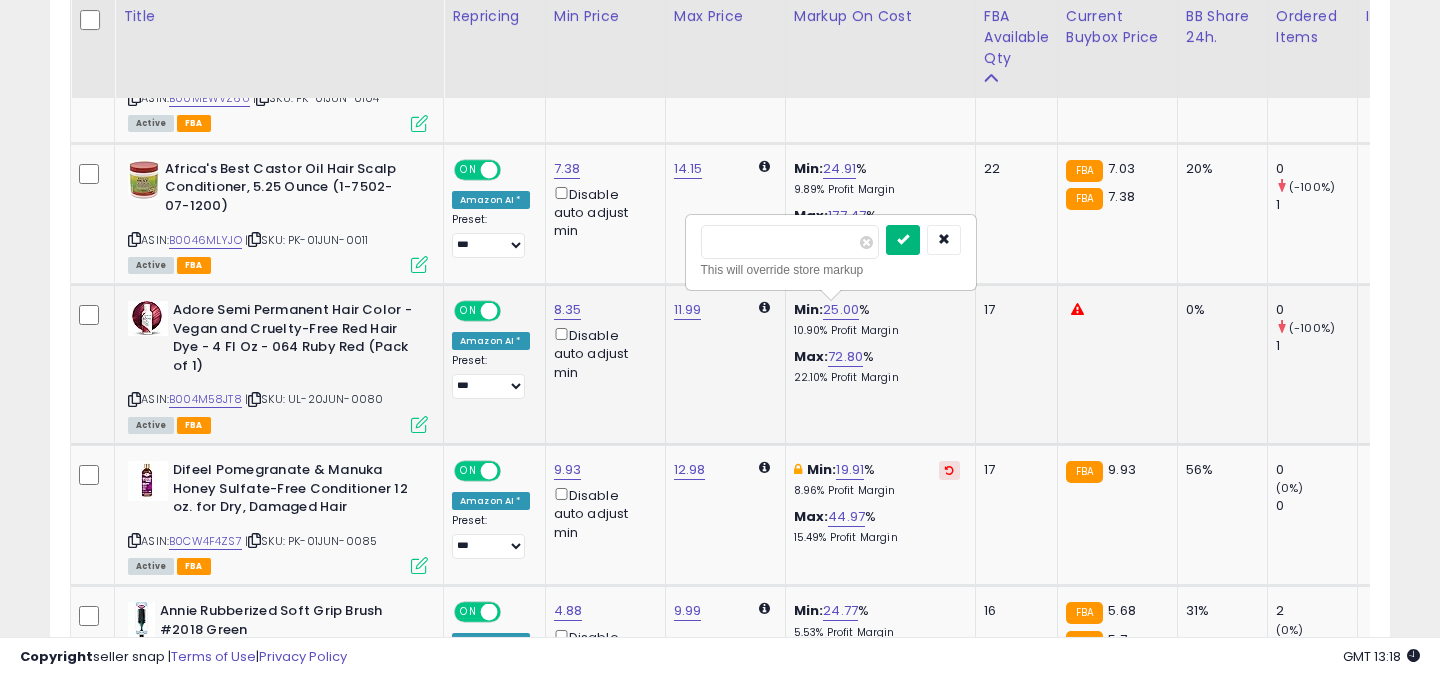 type on "*****" 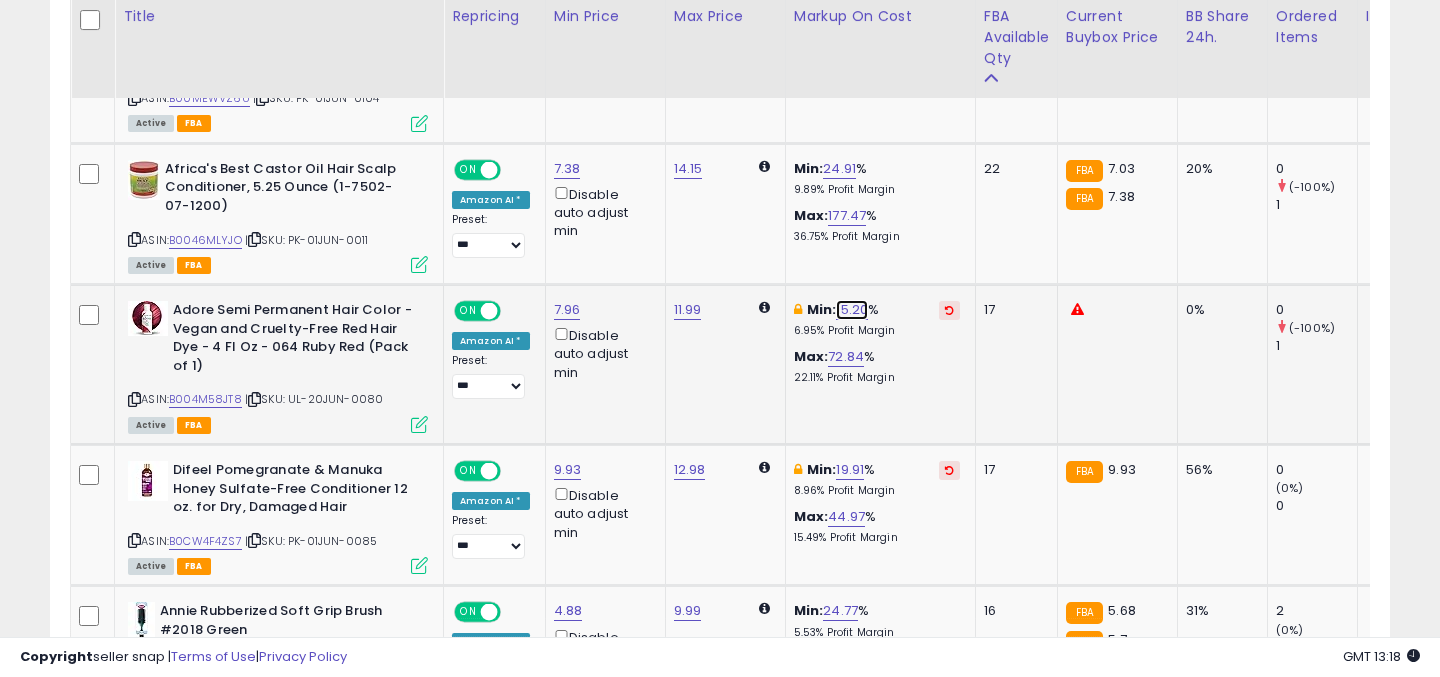 click on "15.20" at bounding box center (852, 310) 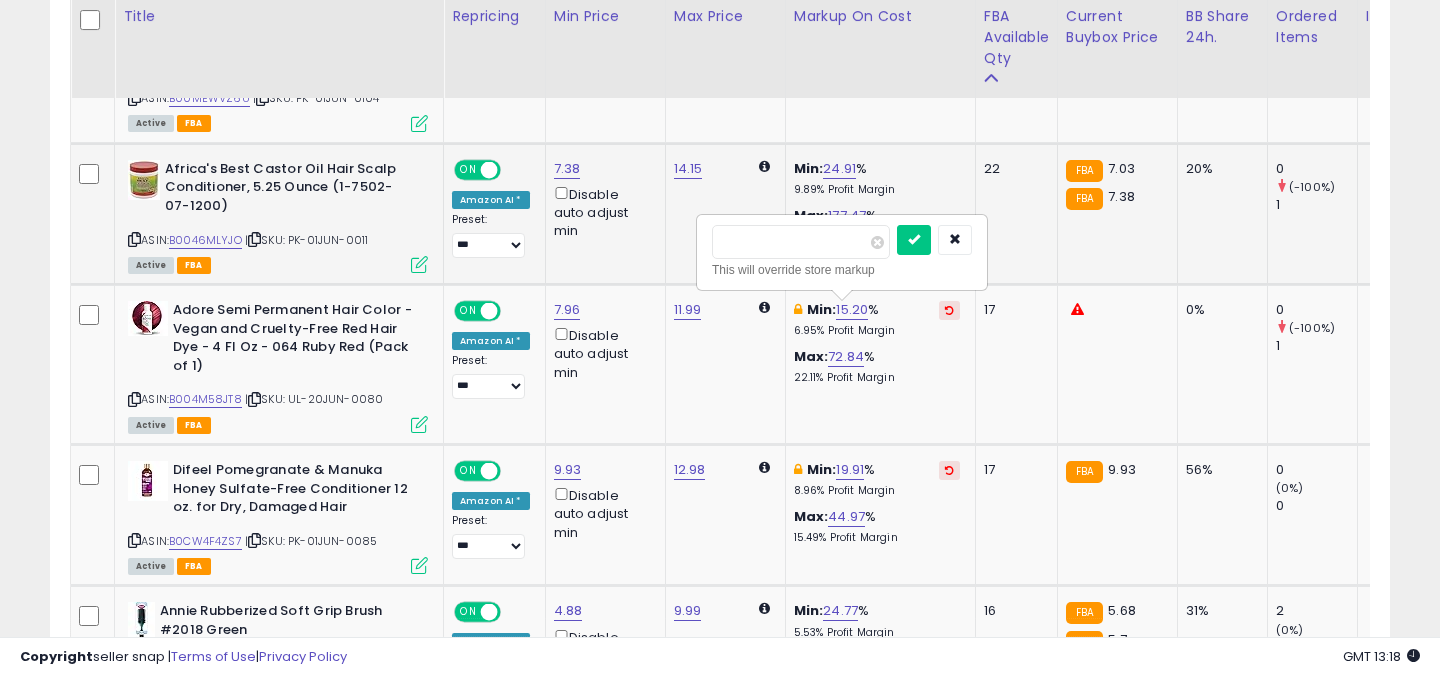 drag, startPoint x: 786, startPoint y: 255, endPoint x: 671, endPoint y: 225, distance: 118.84864 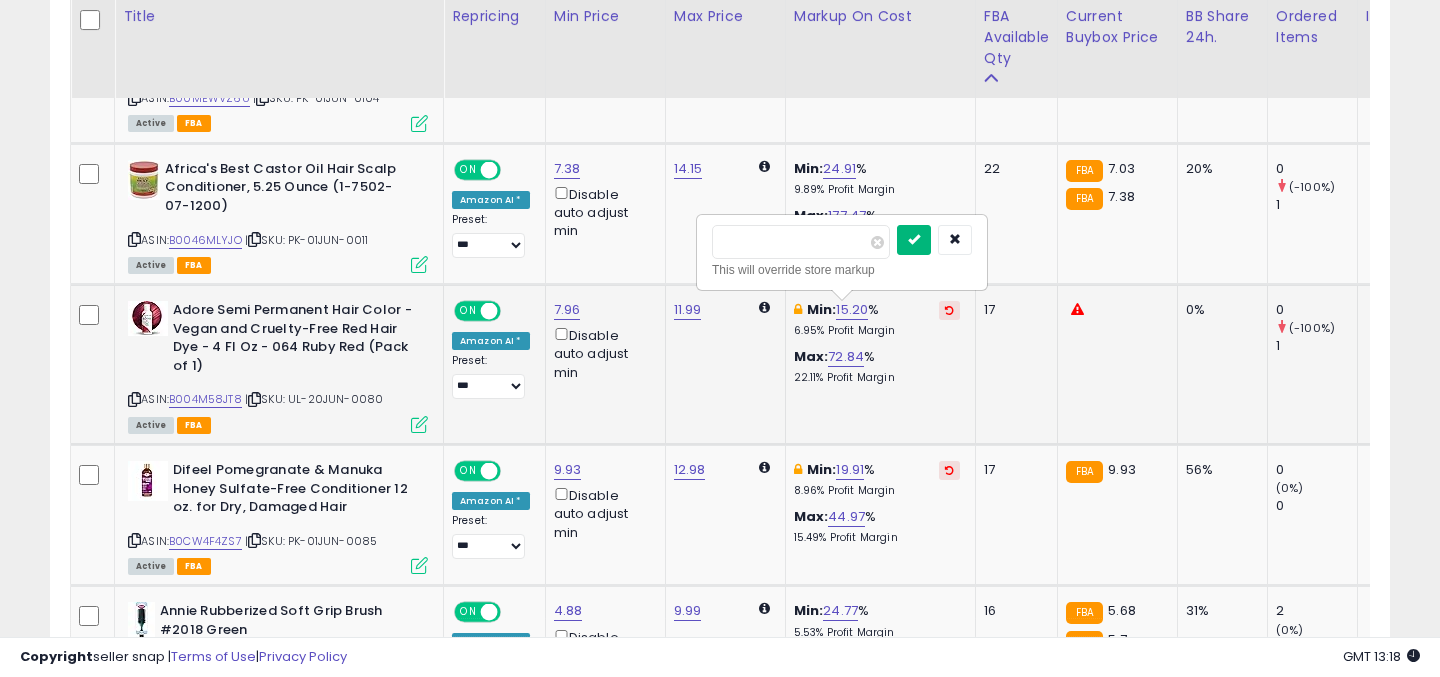 type on "**" 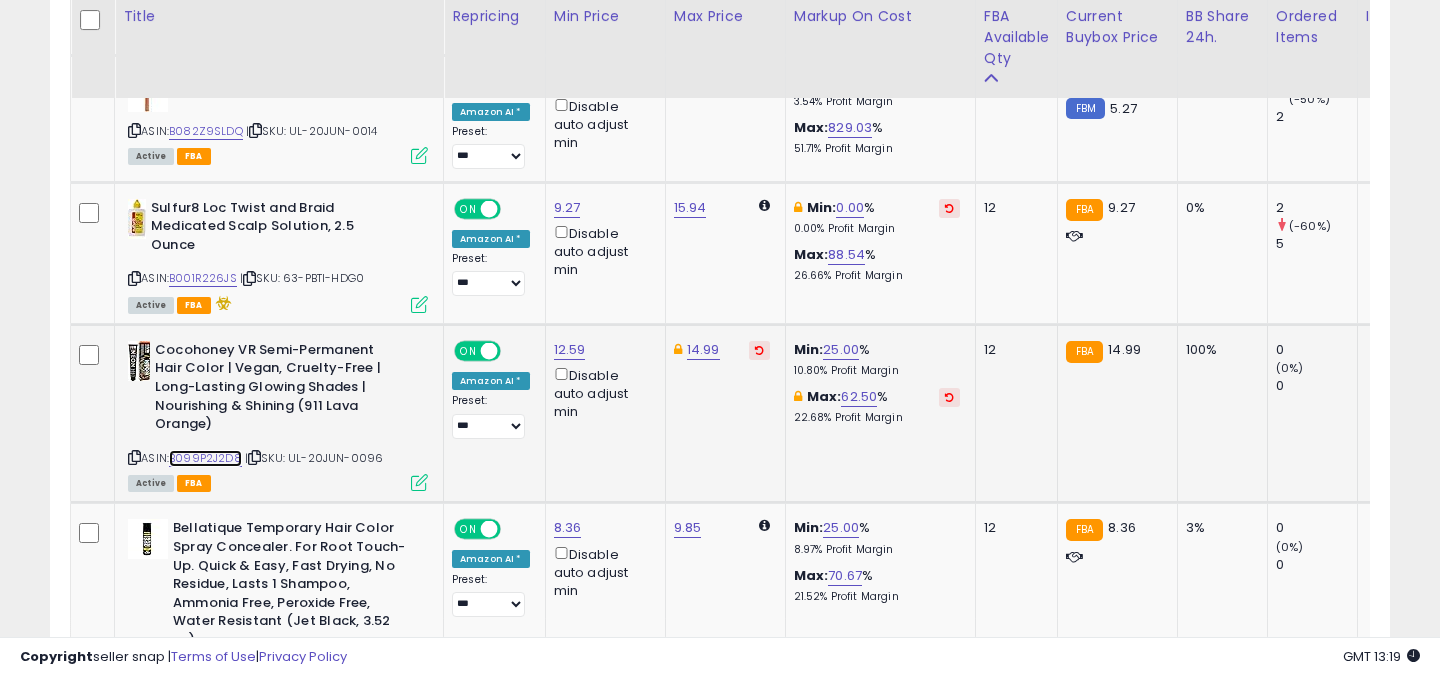 click on "B099P2J2D8" at bounding box center [205, 458] 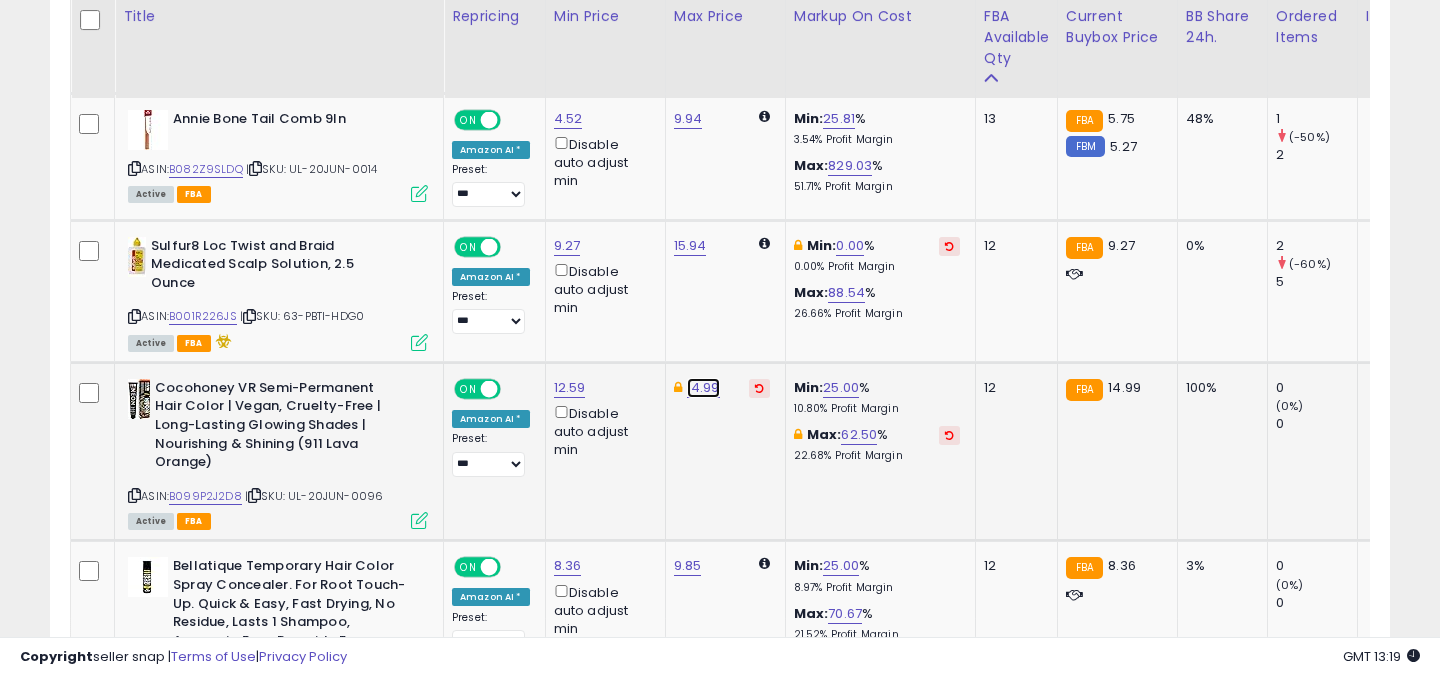 click on "14.99" at bounding box center [701, -1951] 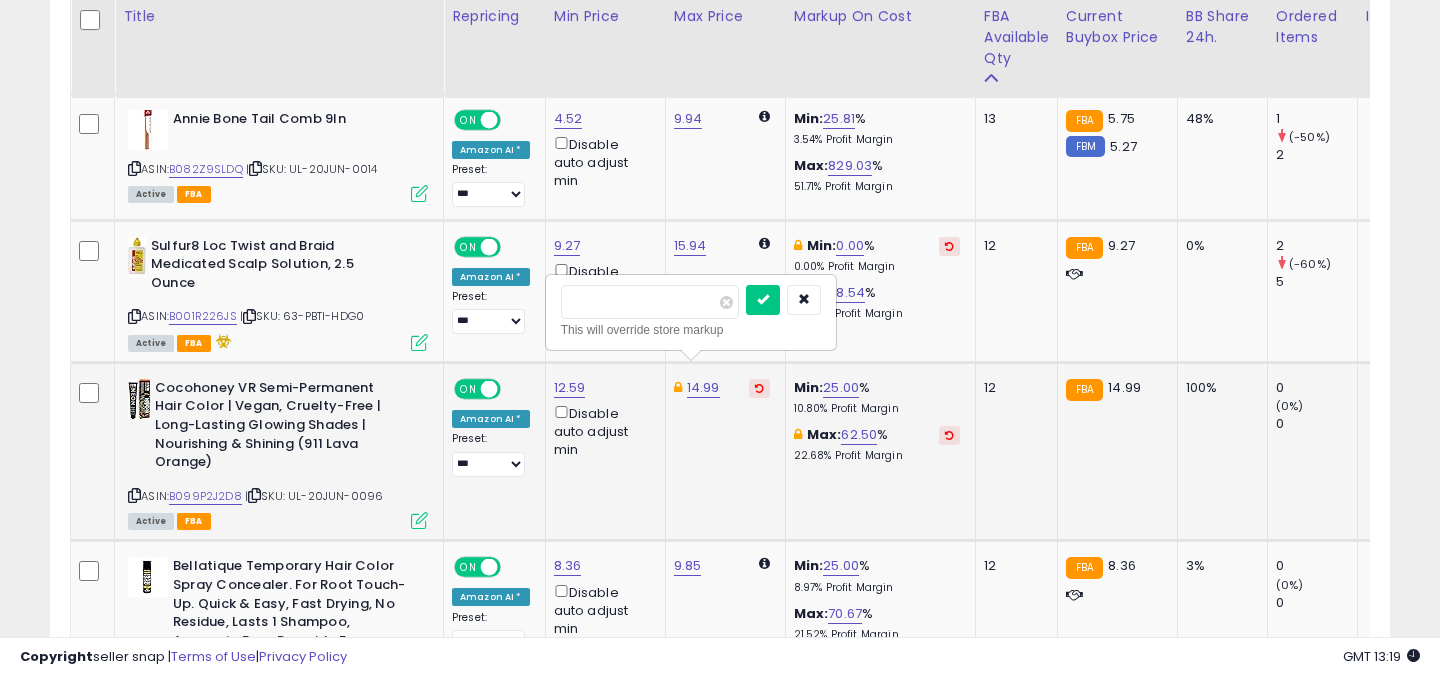 click on "*****" at bounding box center [650, 302] 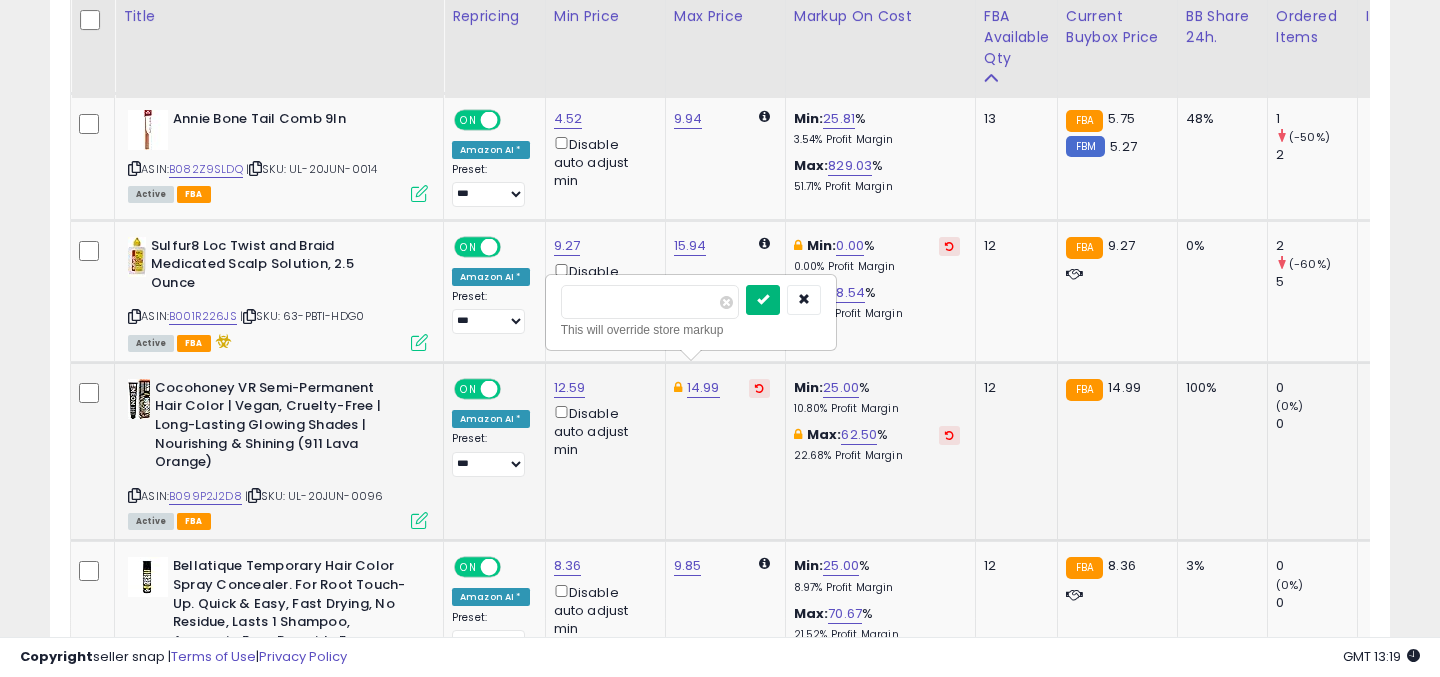 type on "*****" 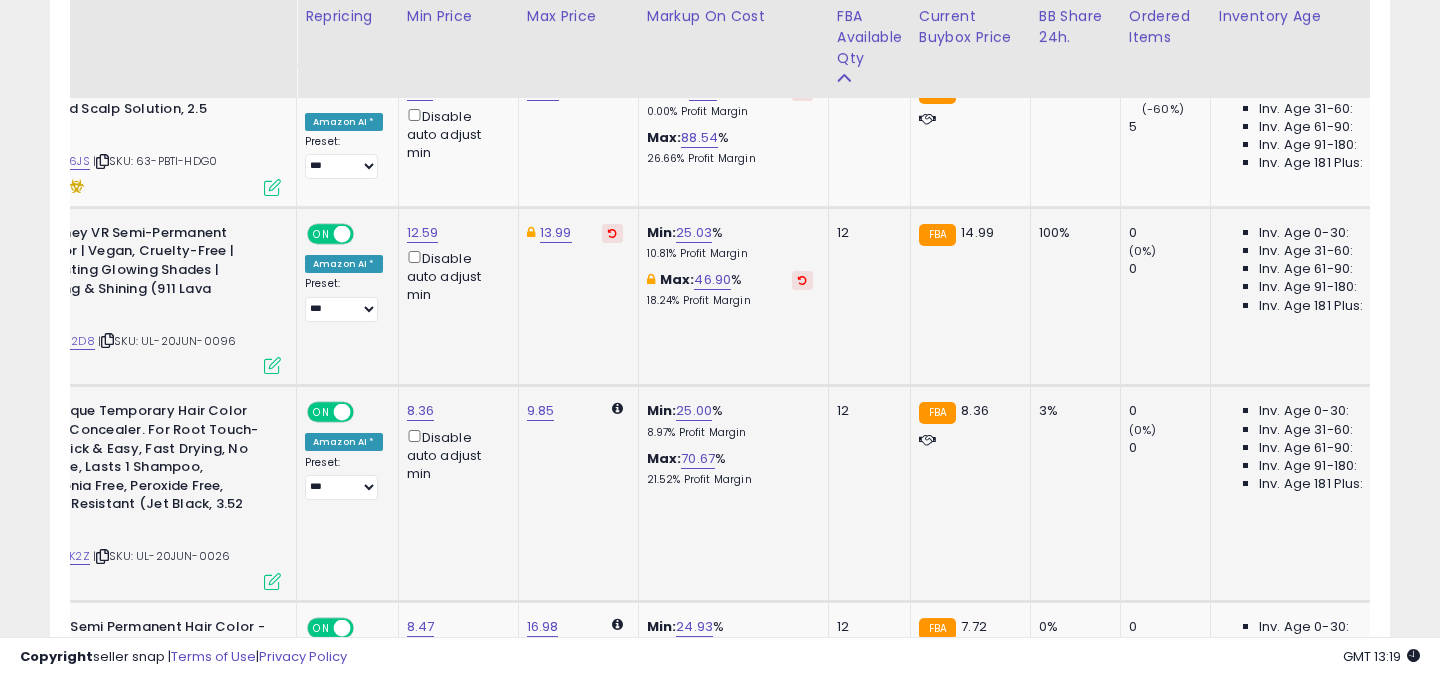 click on "FBA  8.36" 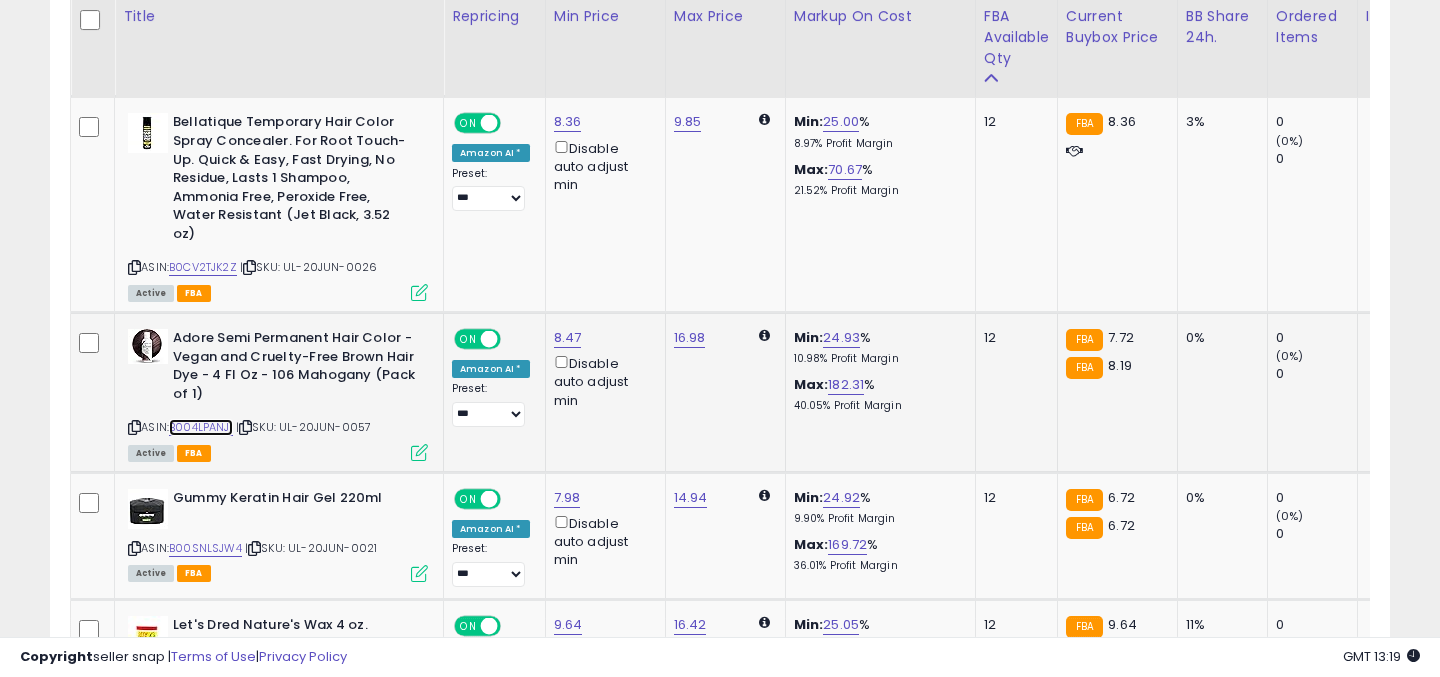 click on "B004LPANJI" at bounding box center (201, 427) 